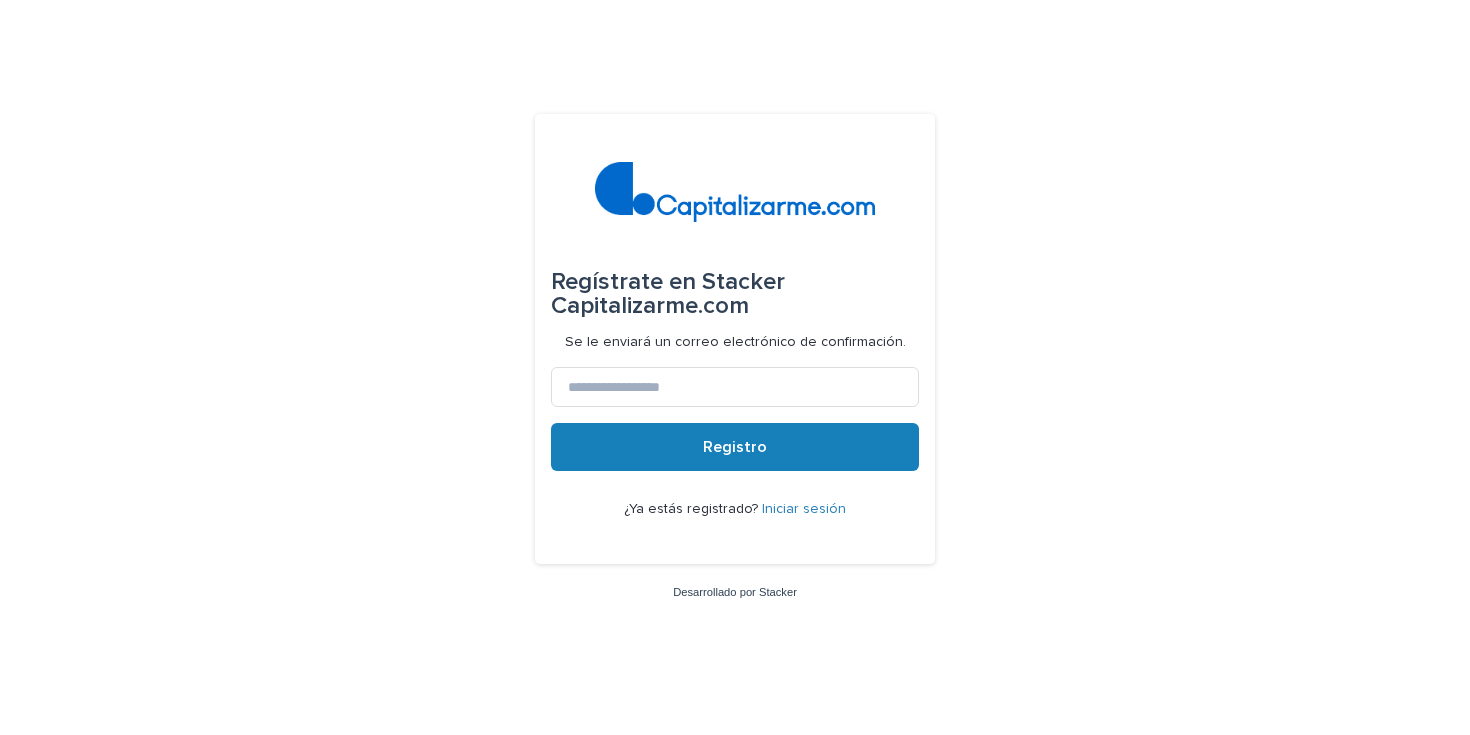 scroll, scrollTop: 0, scrollLeft: 0, axis: both 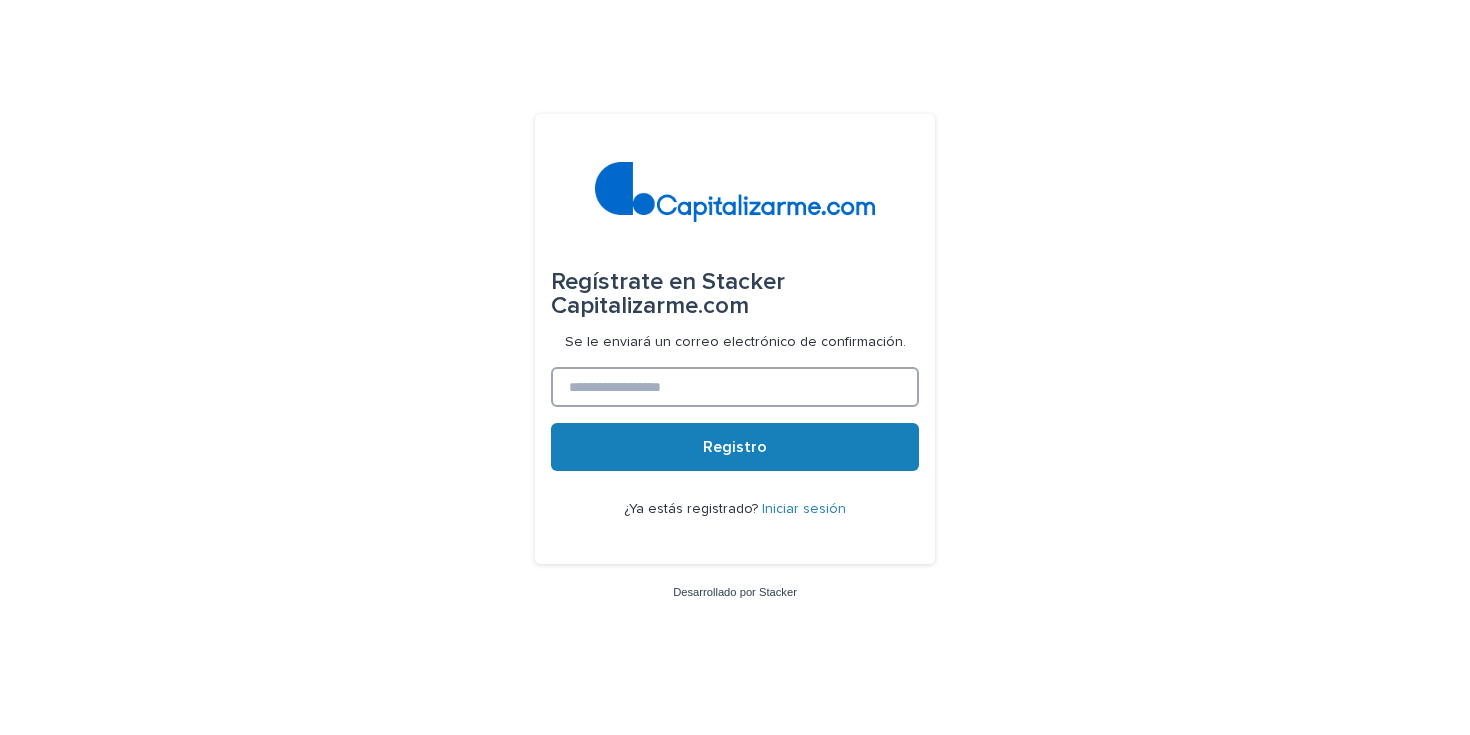 click at bounding box center (735, 387) 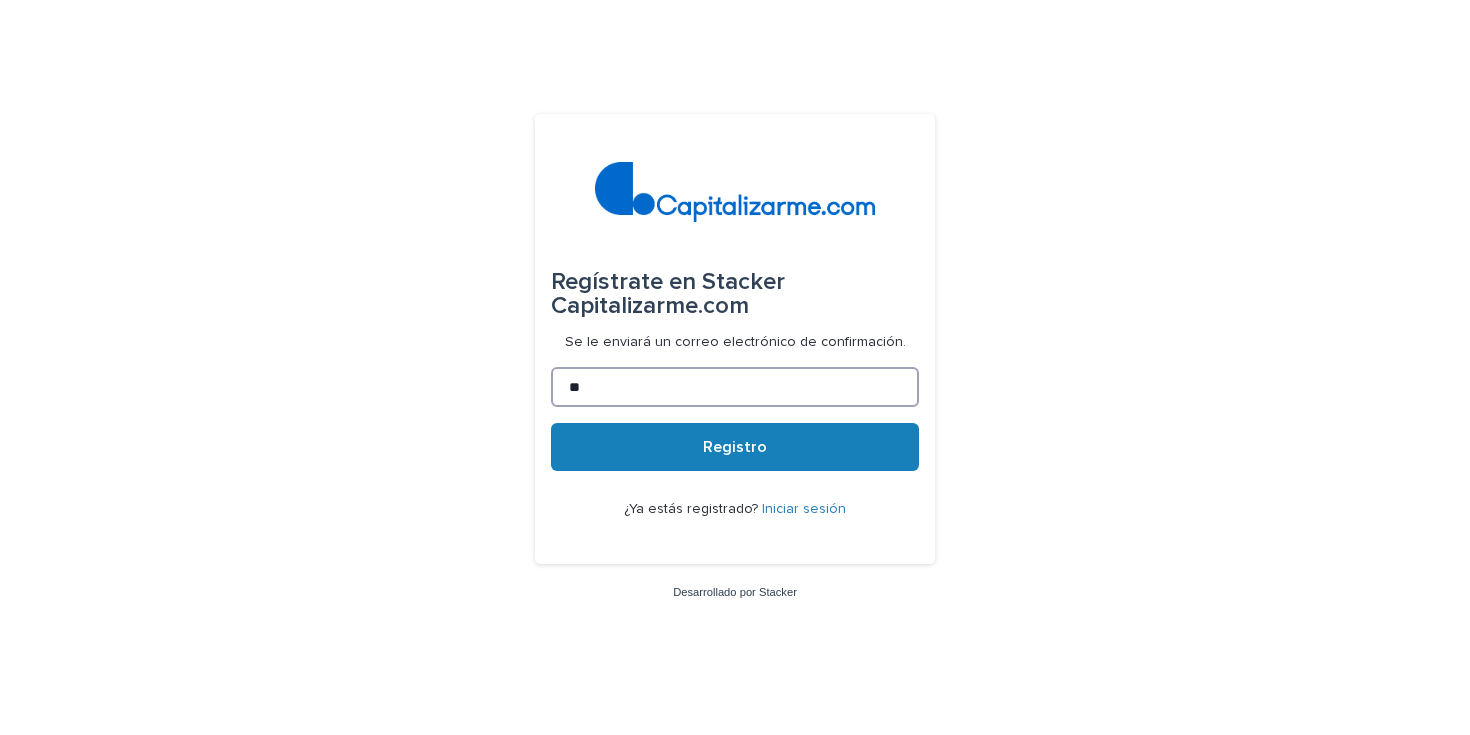 type on "*" 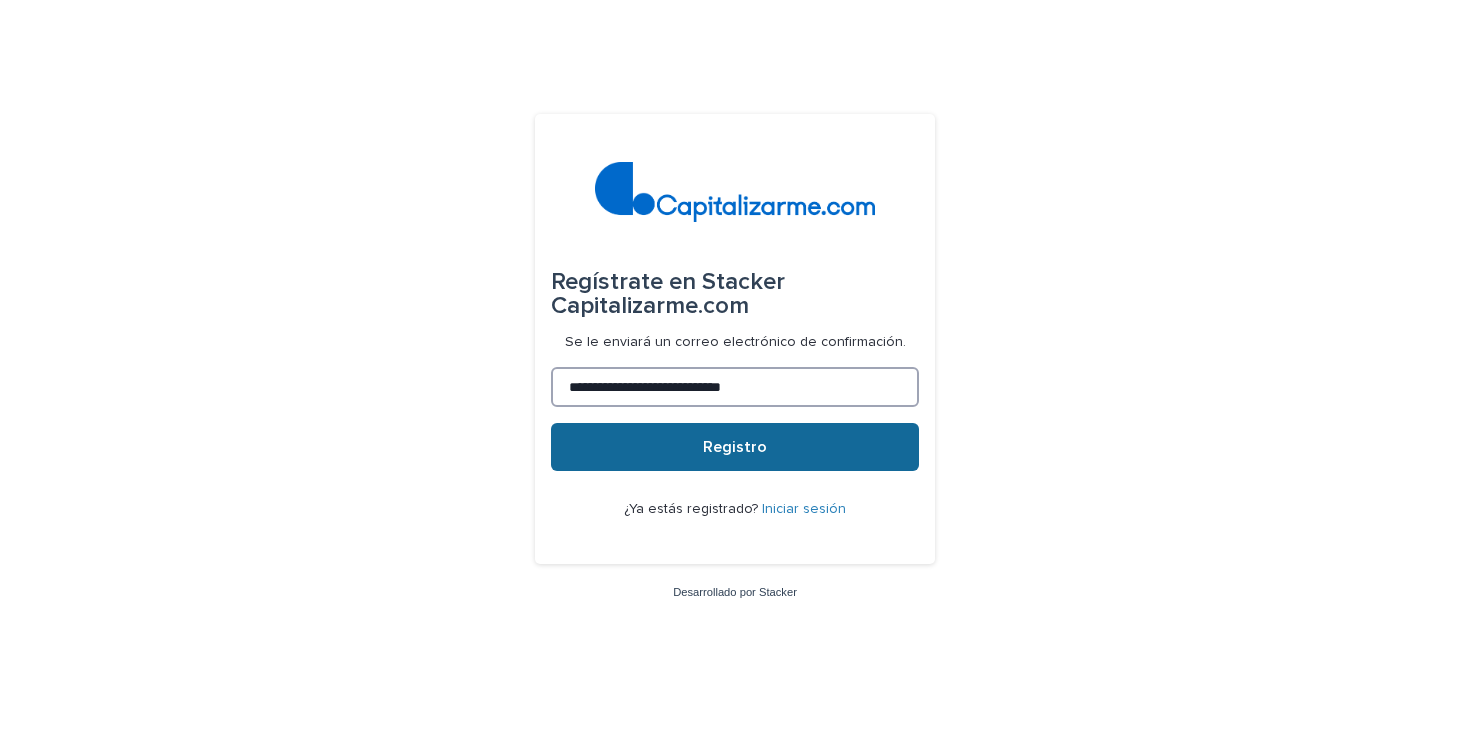 type on "**********" 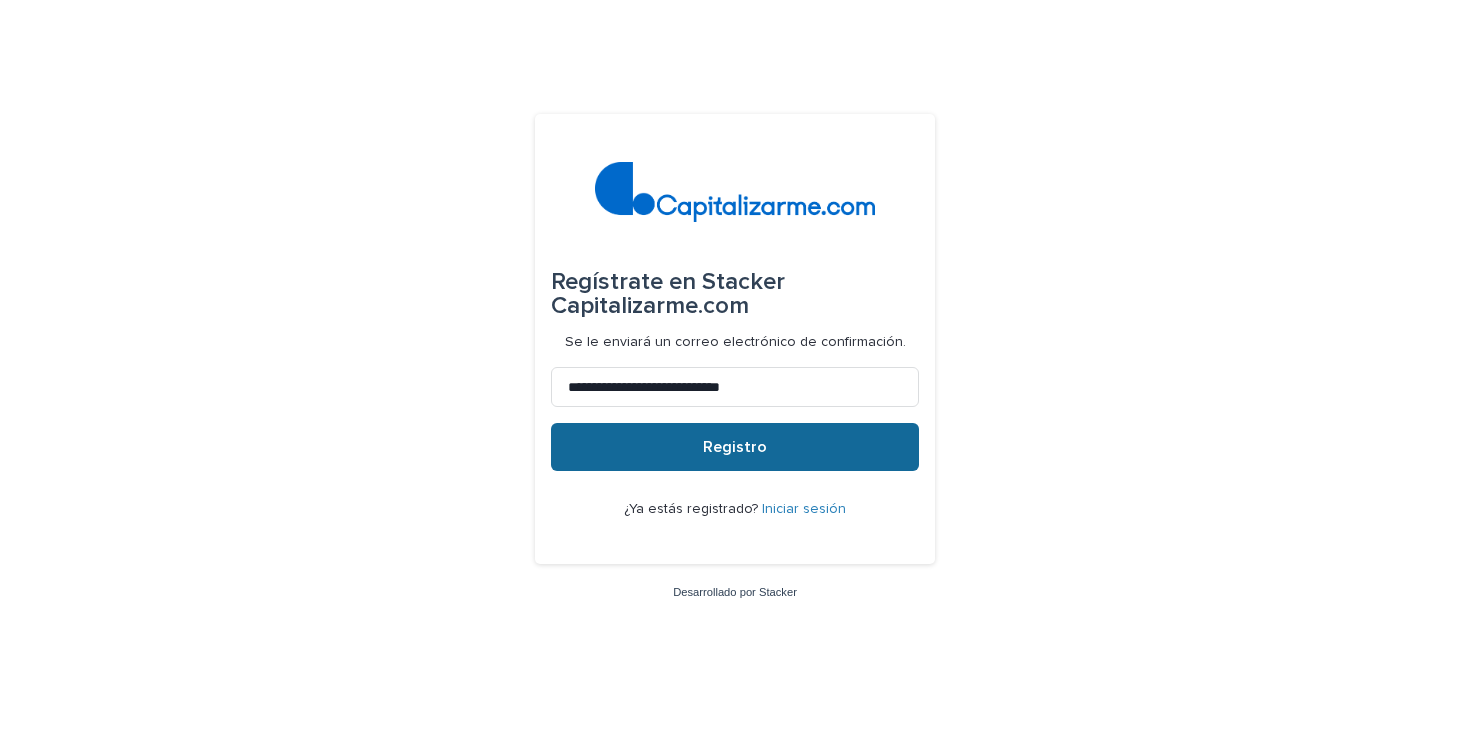 click on "Registro" at bounding box center (735, 447) 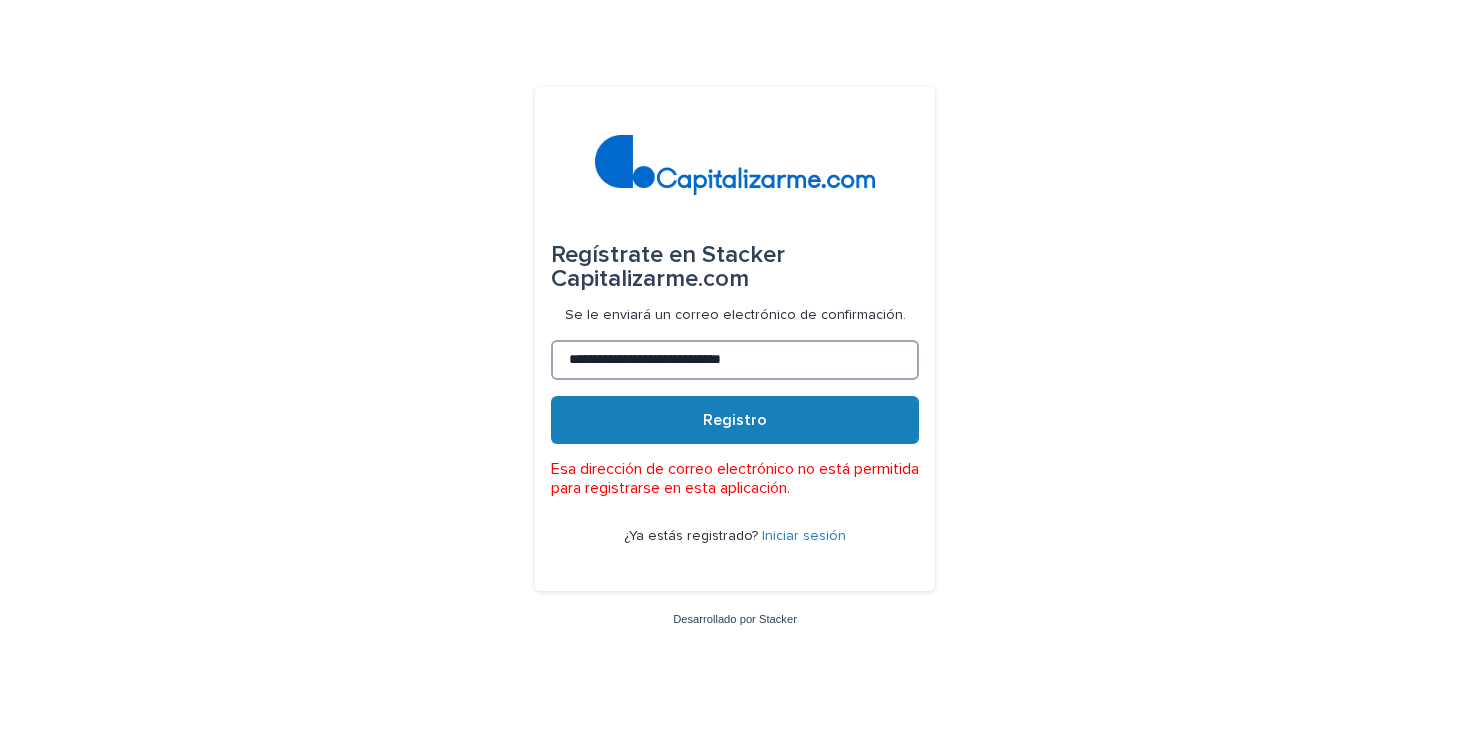 click on "**********" at bounding box center [735, 360] 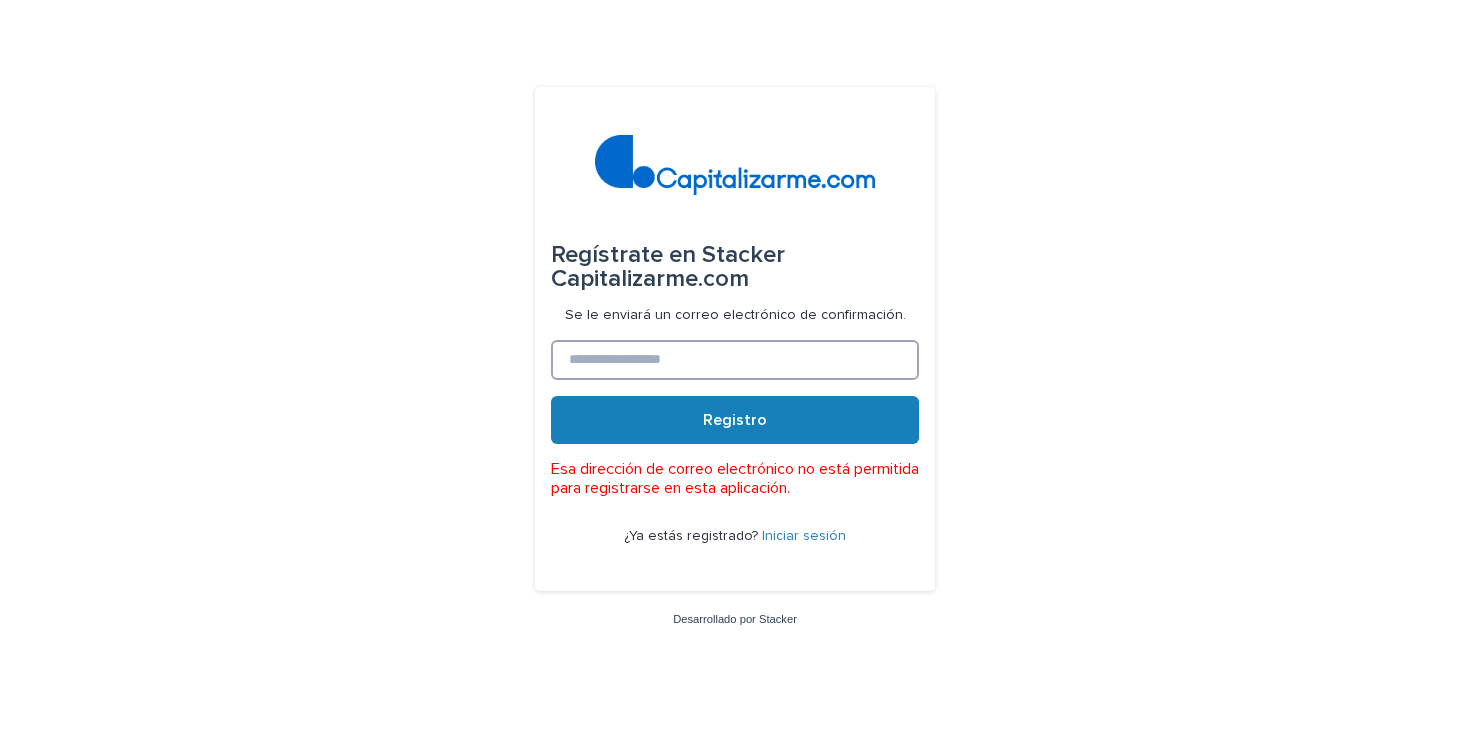 type 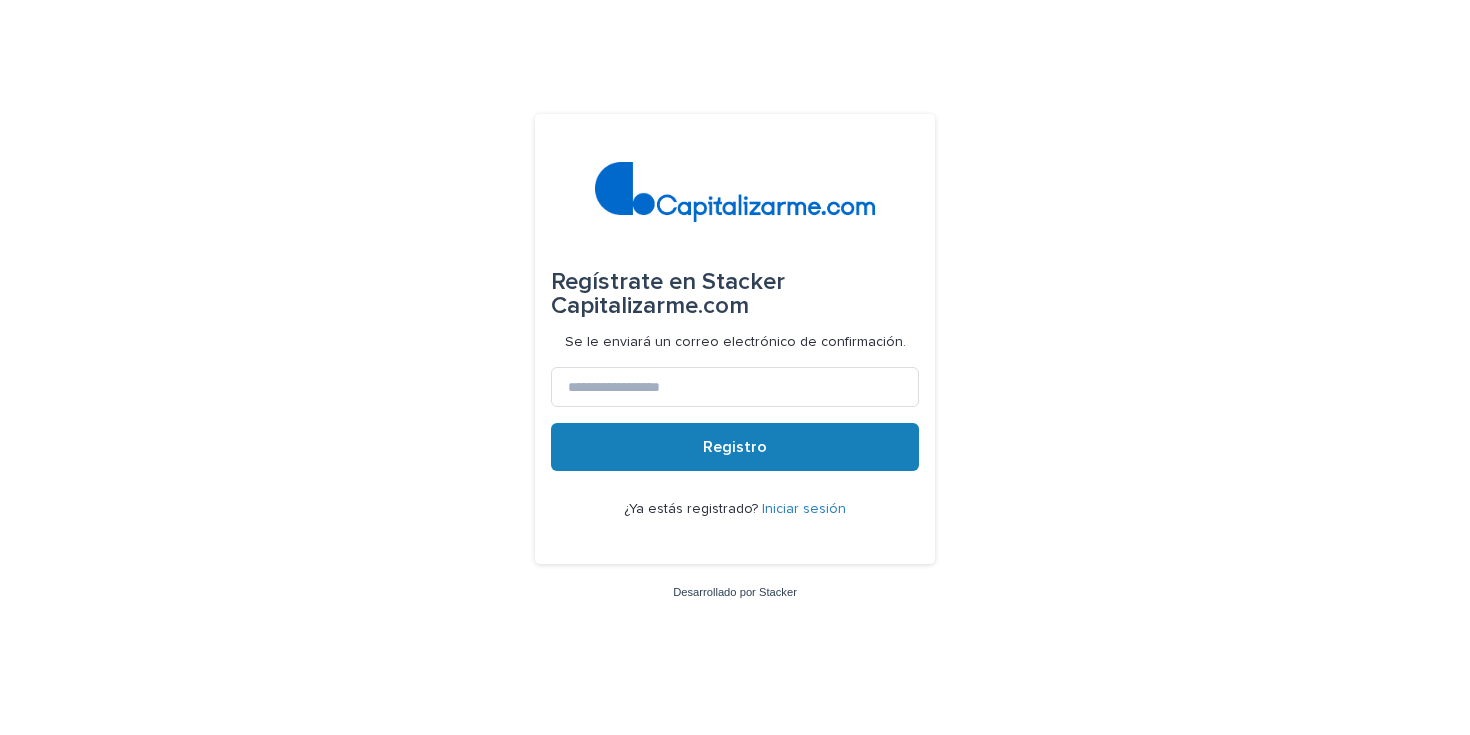 scroll, scrollTop: 0, scrollLeft: 0, axis: both 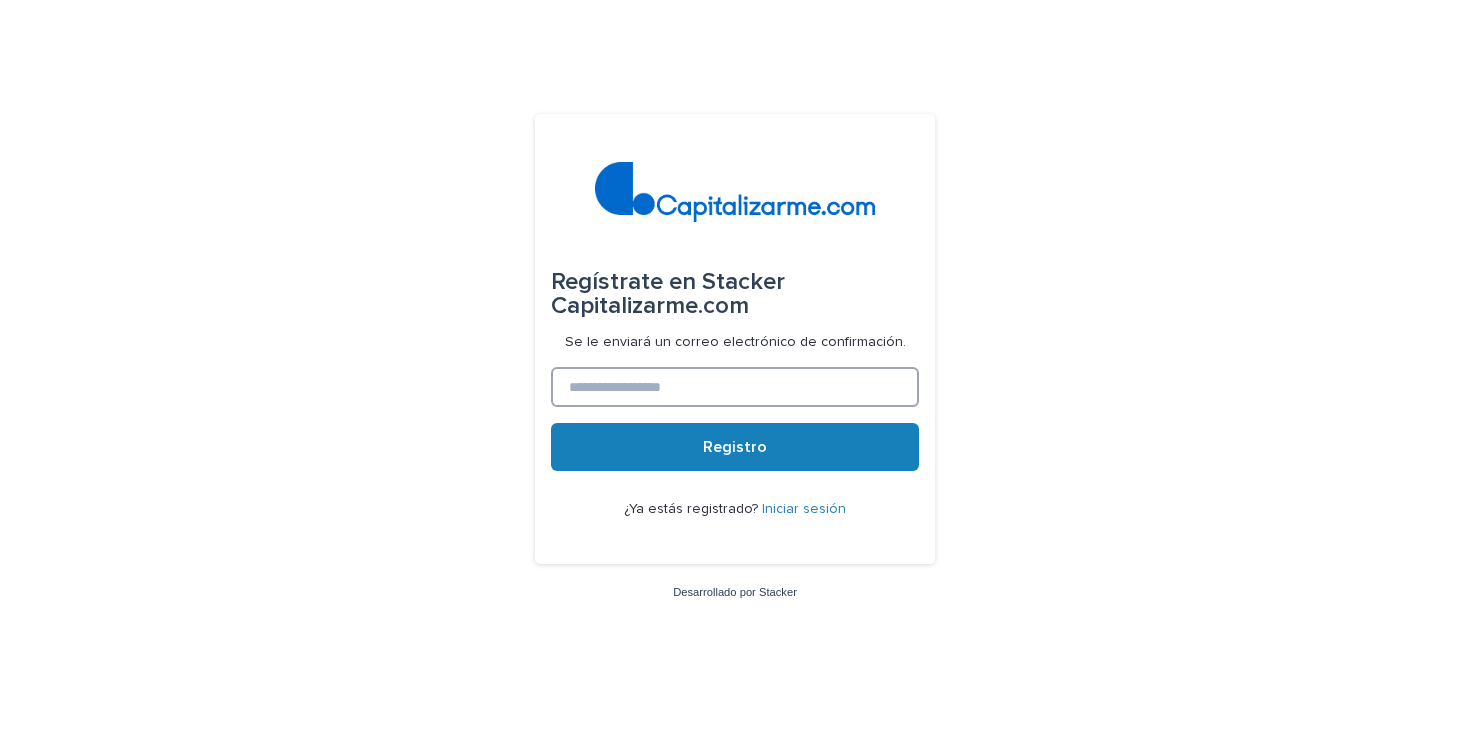 click at bounding box center [735, 387] 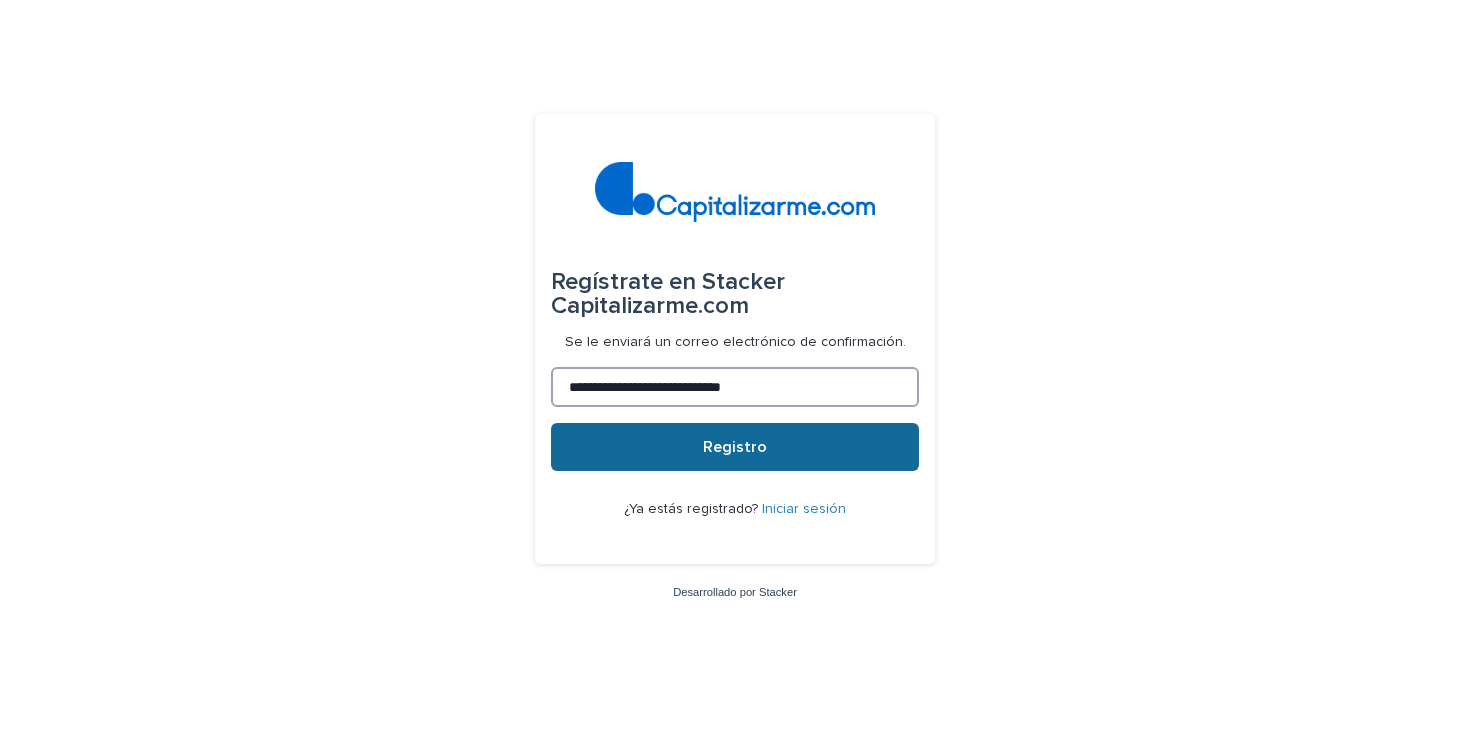 type on "**********" 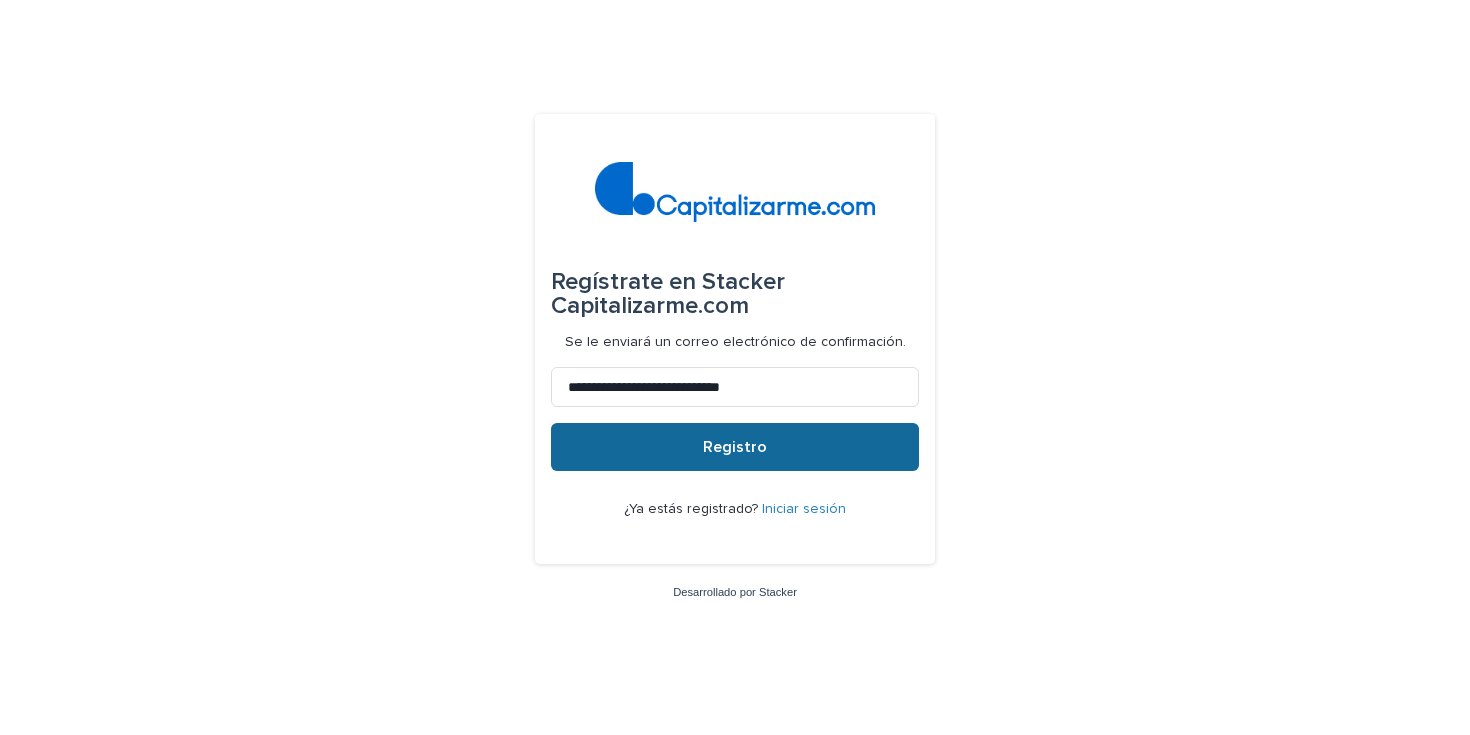 click on "Registro" at bounding box center [735, 447] 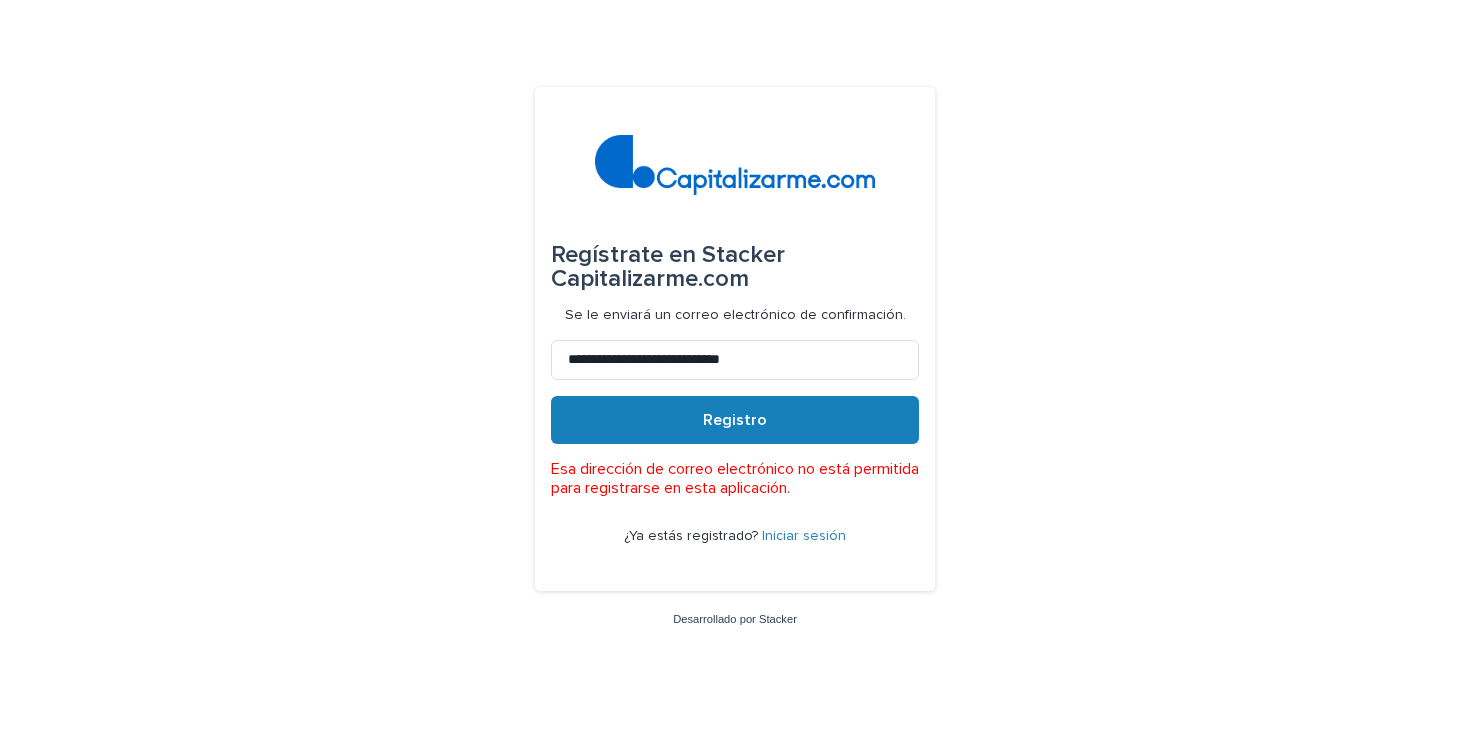 click on "Iniciar sesión" at bounding box center [804, 536] 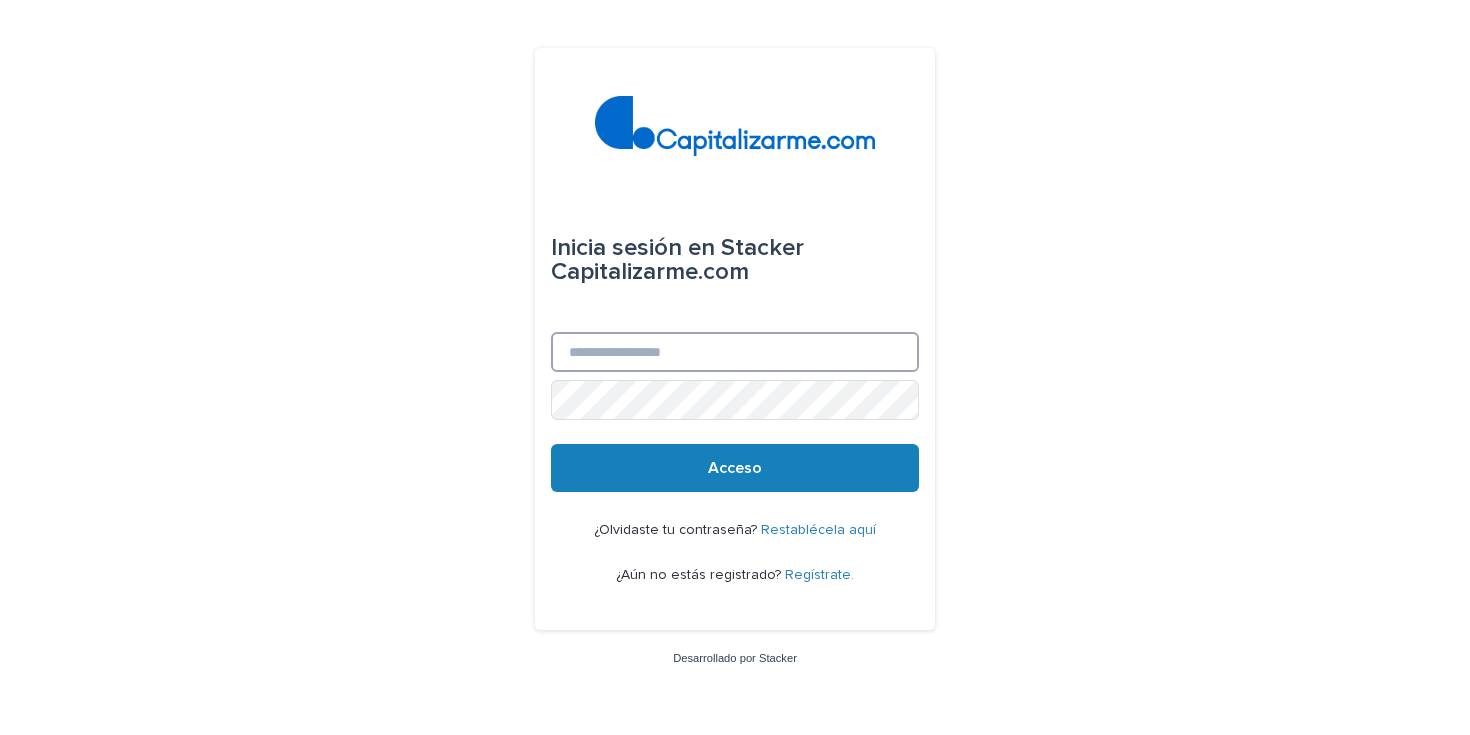 click on "Correo electrónico" at bounding box center [735, 352] 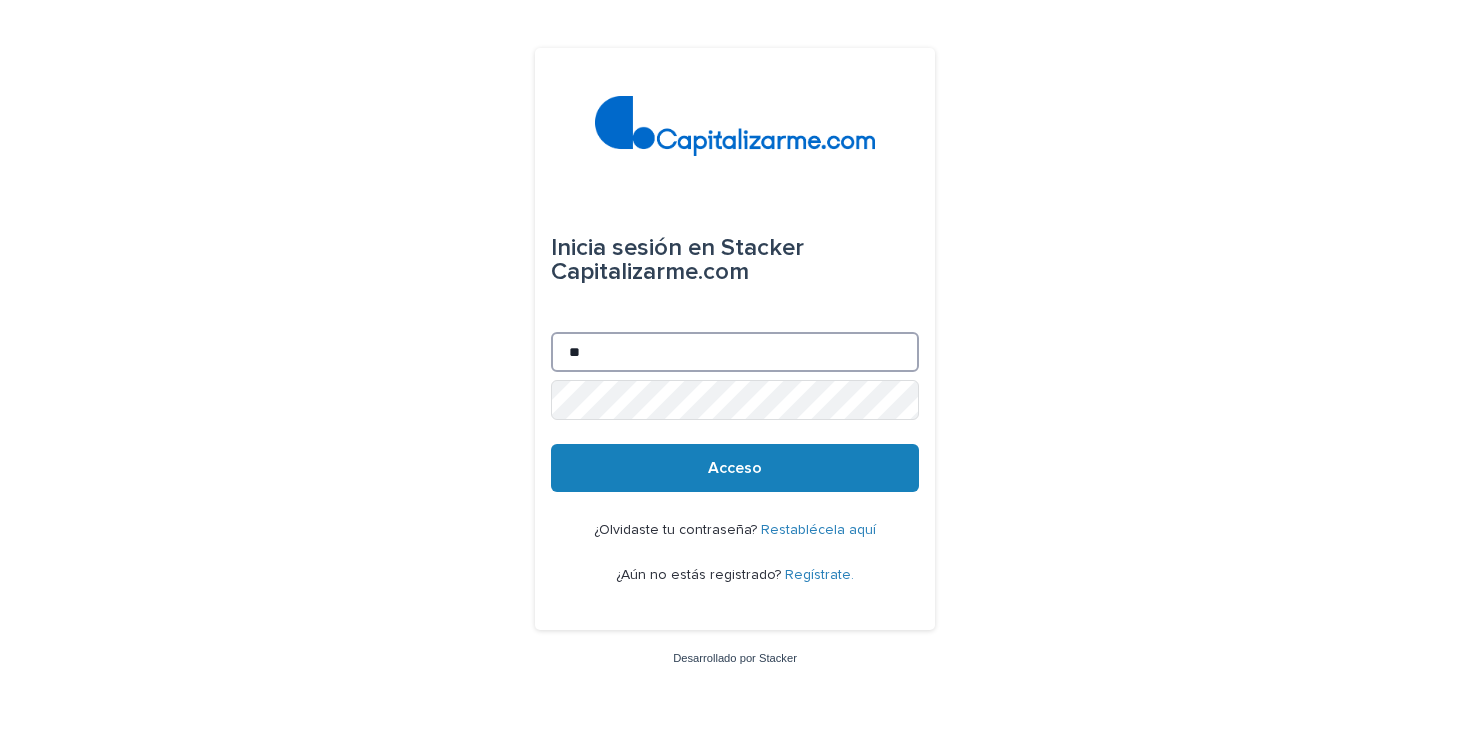 type on "*" 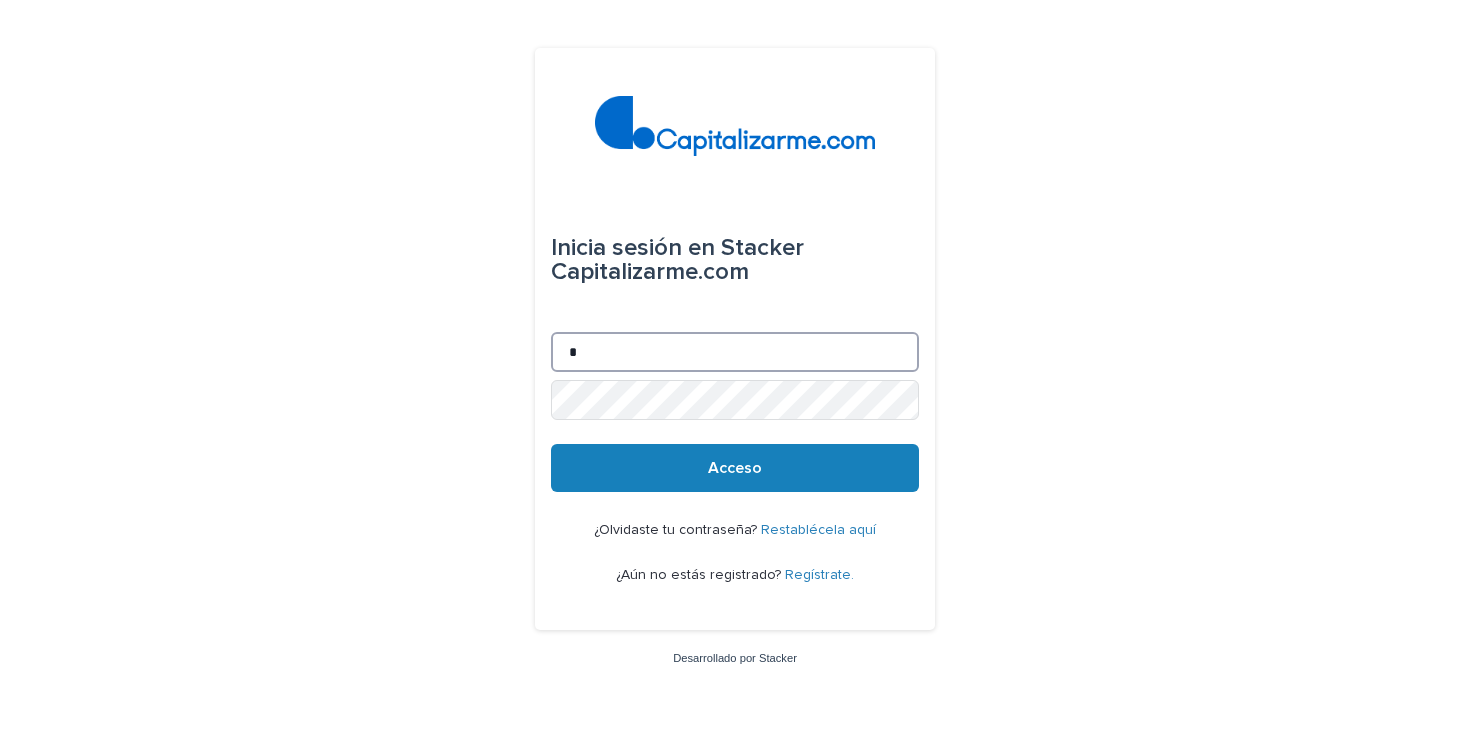 type 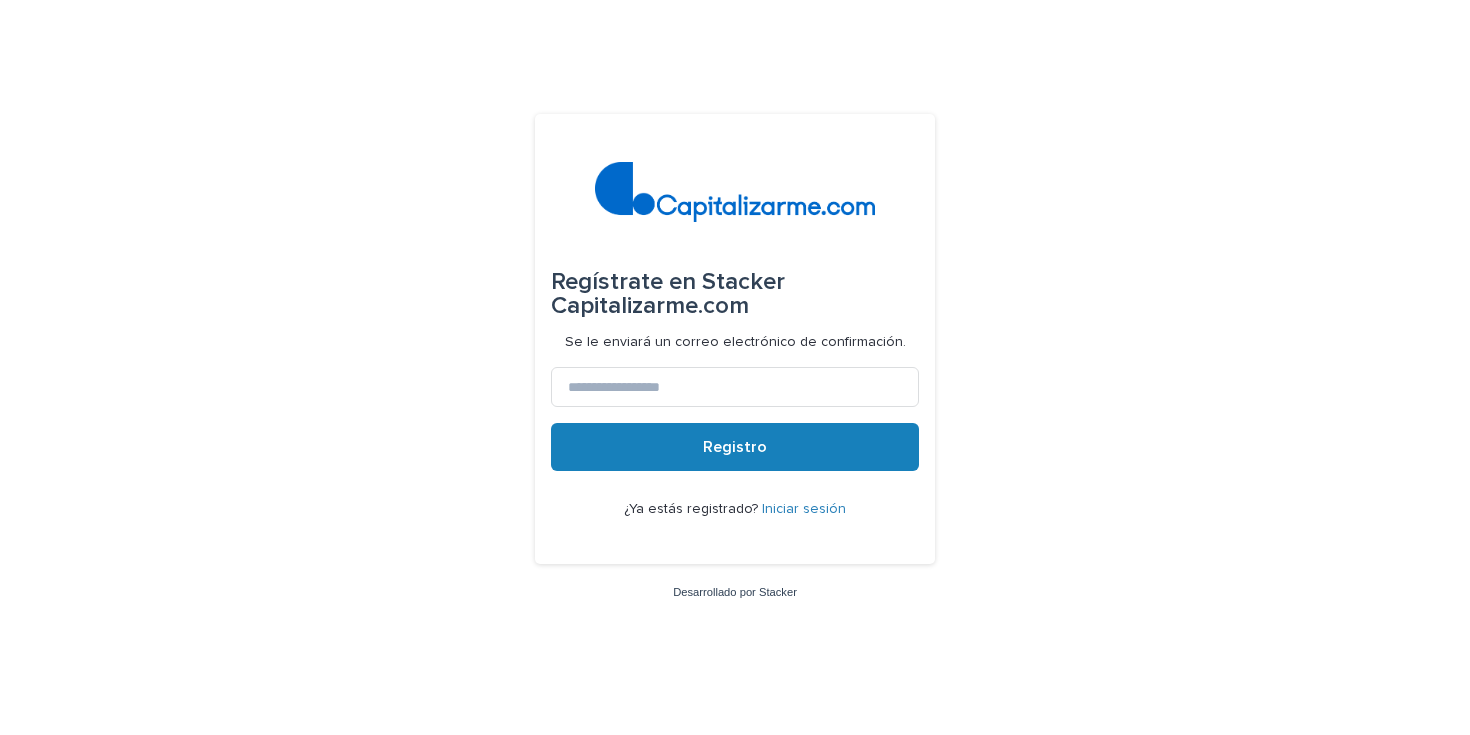 scroll, scrollTop: 0, scrollLeft: 0, axis: both 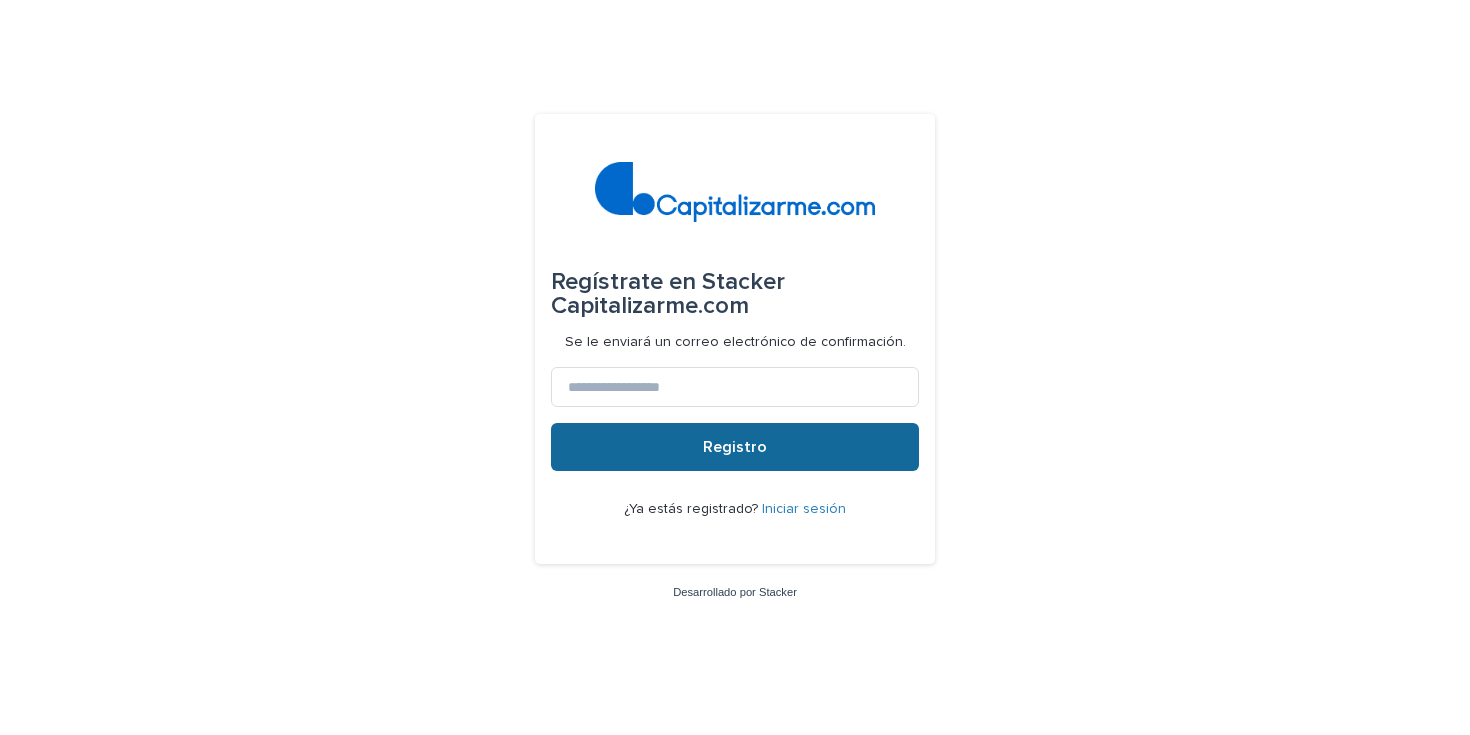 click on "Registro" at bounding box center [735, 447] 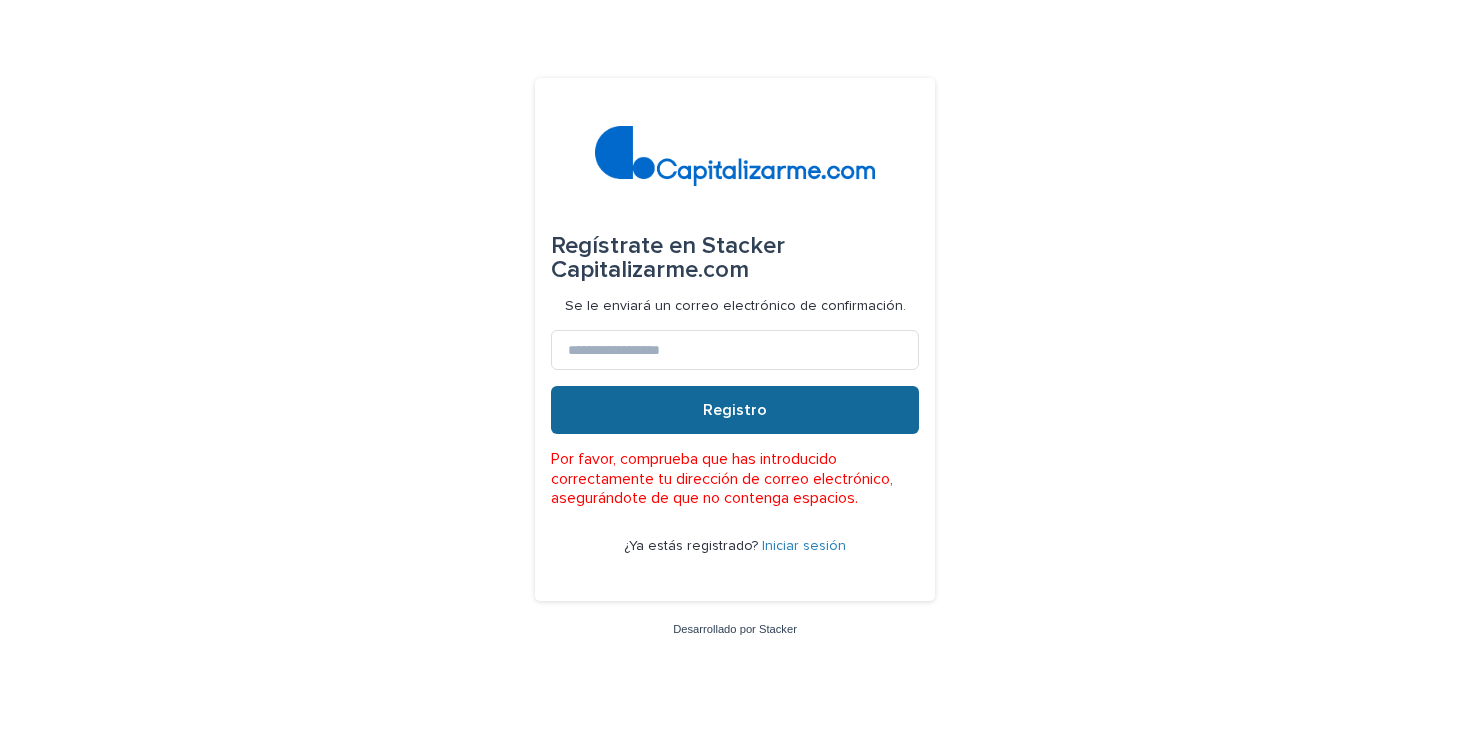 click on "Regístrate en    Stacker Capitalizarme.com Se le enviará un correo electrónico de confirmación. Registro Por favor, comprueba que has introducido correctamente tu dirección de correo electrónico, asegurándote de que no contenga espacios. ¿Ya estás registrado?    Iniciar sesión" at bounding box center [735, 339] 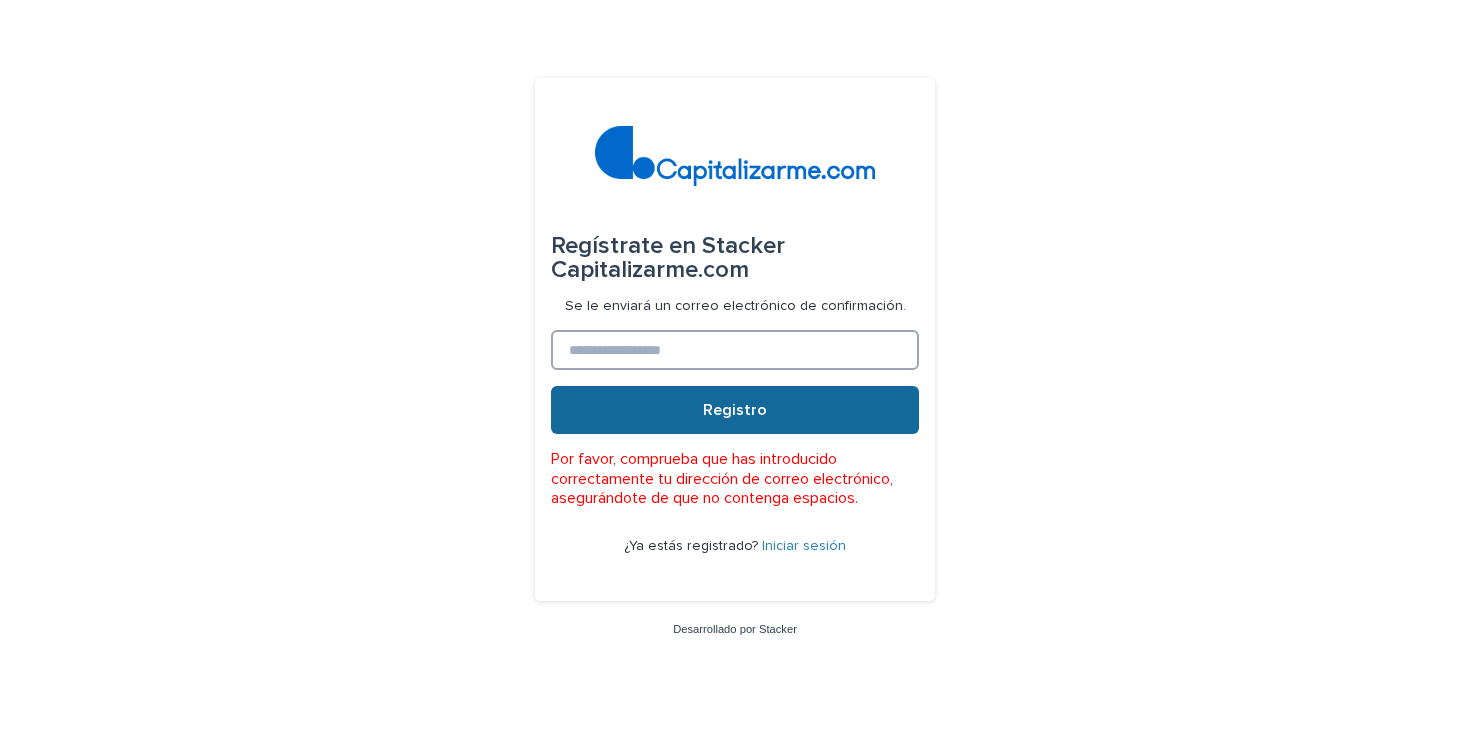 click at bounding box center [735, 350] 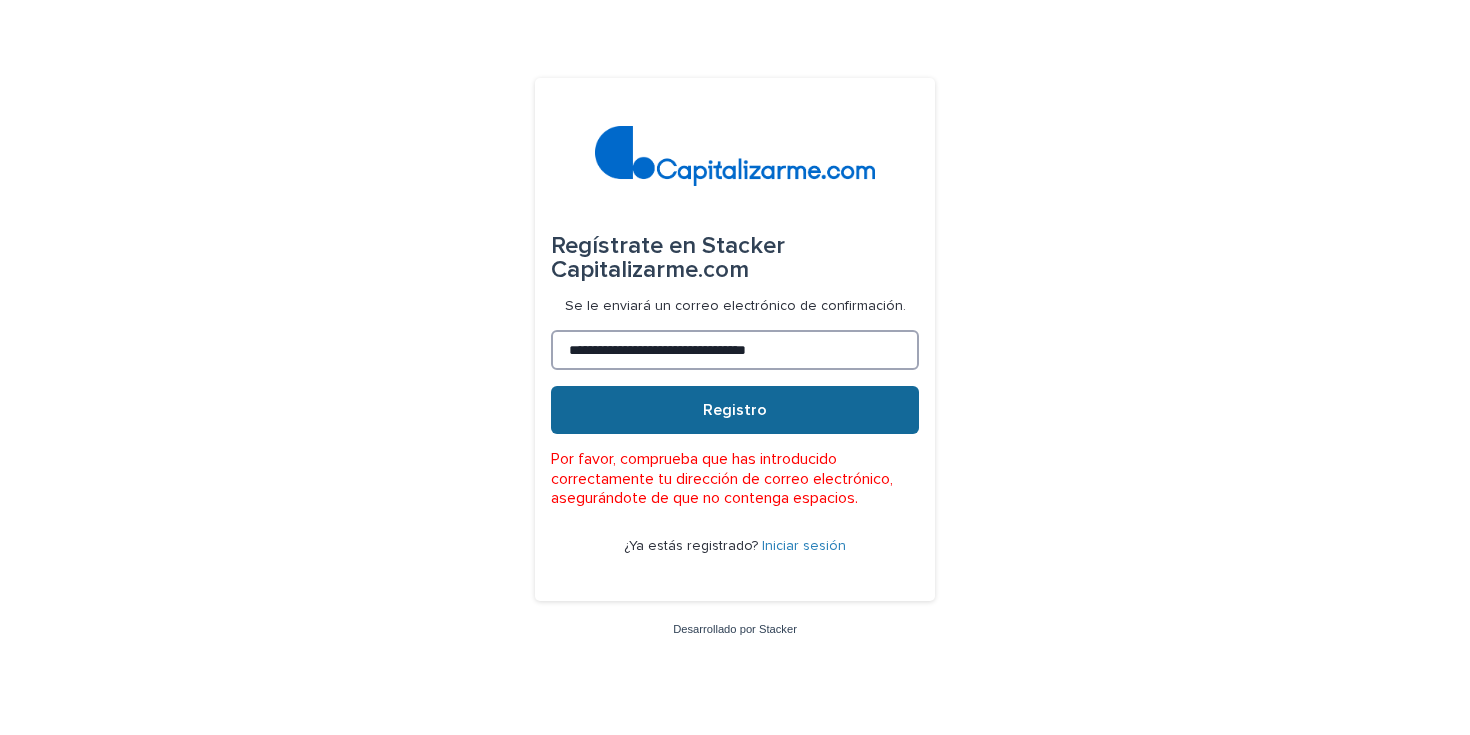 type on "**********" 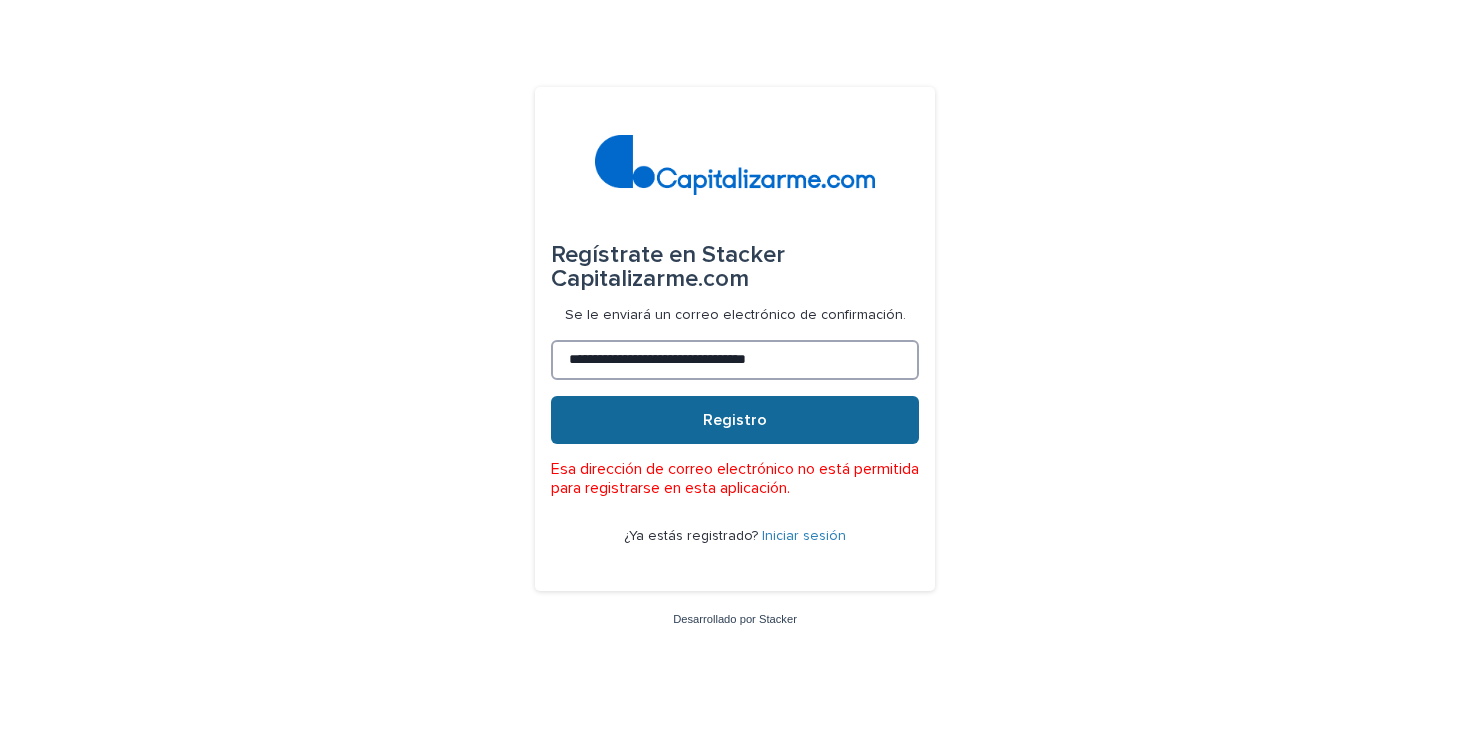 click on "**********" at bounding box center [735, 360] 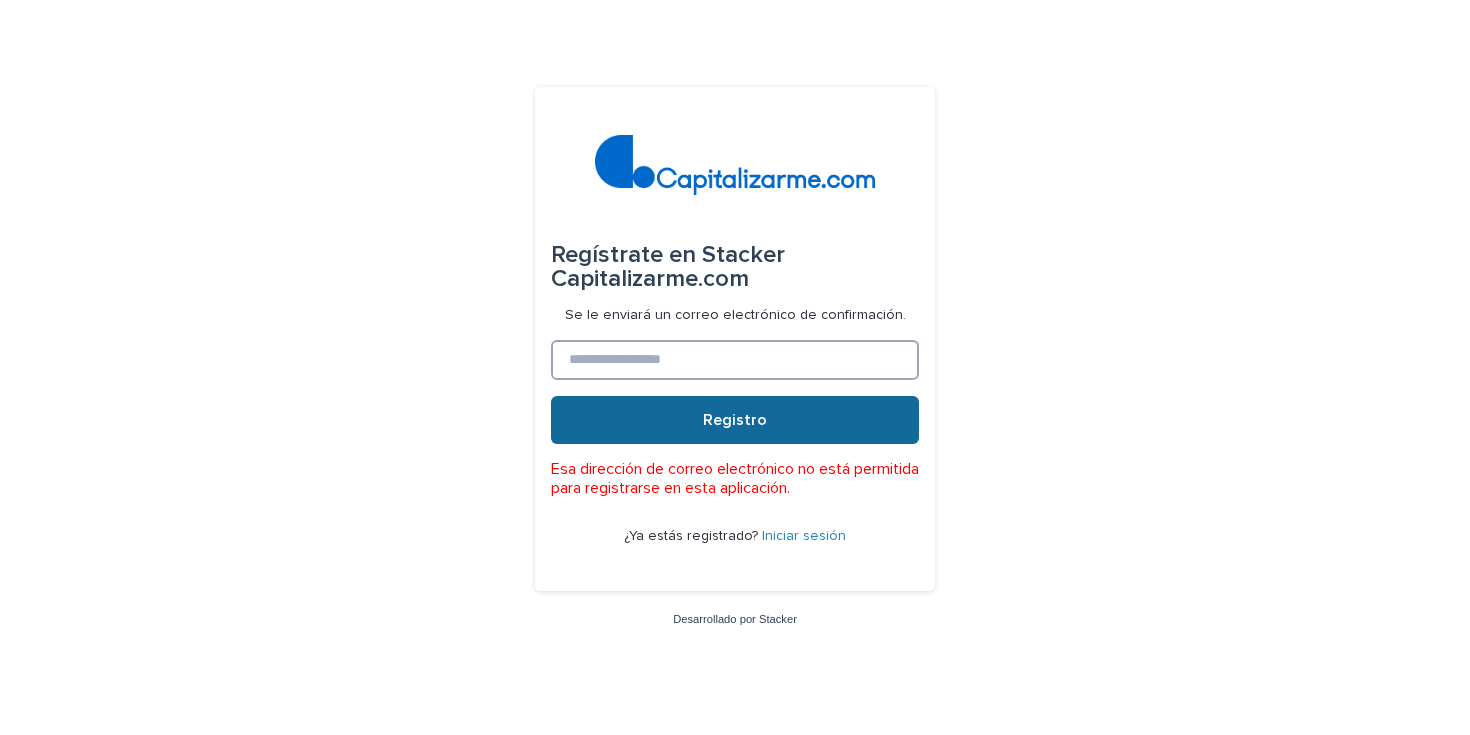 type 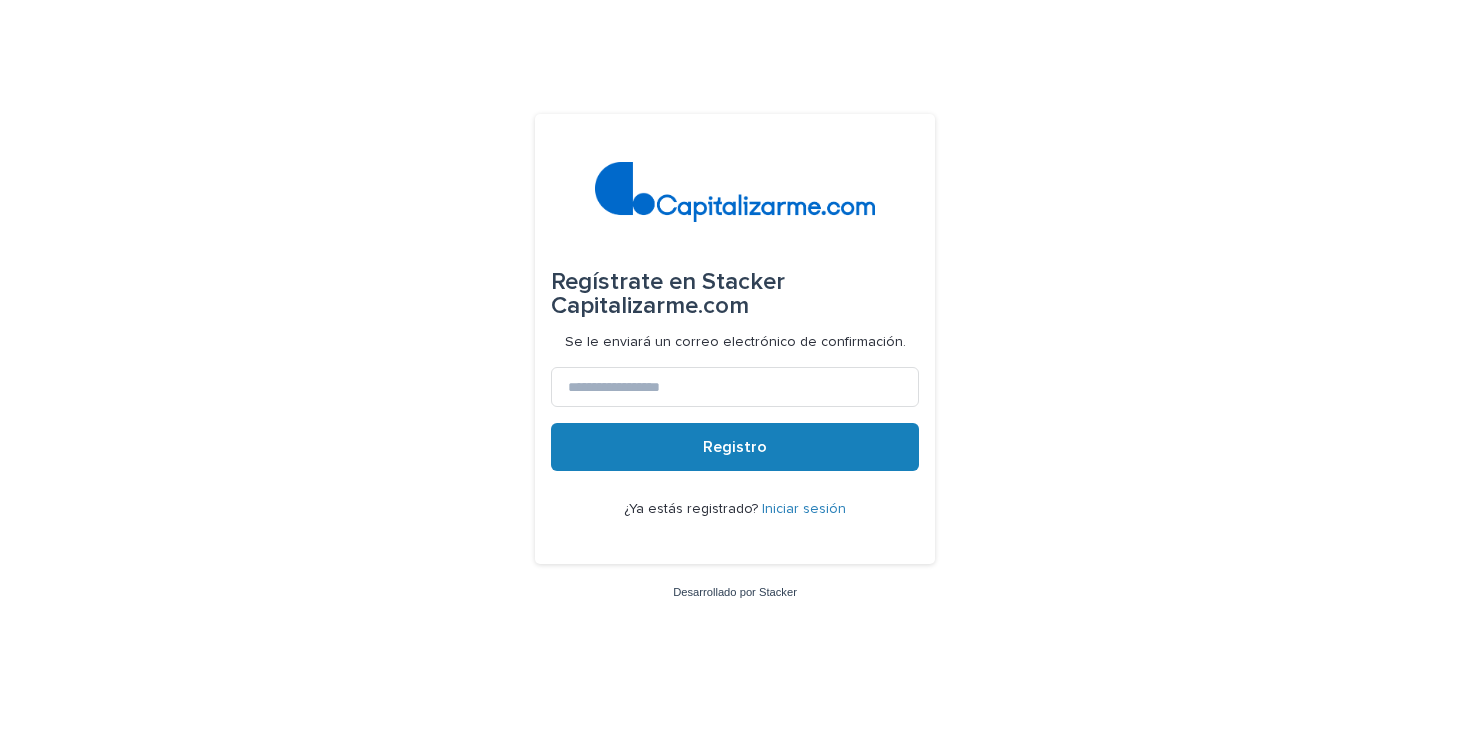 scroll, scrollTop: 0, scrollLeft: 0, axis: both 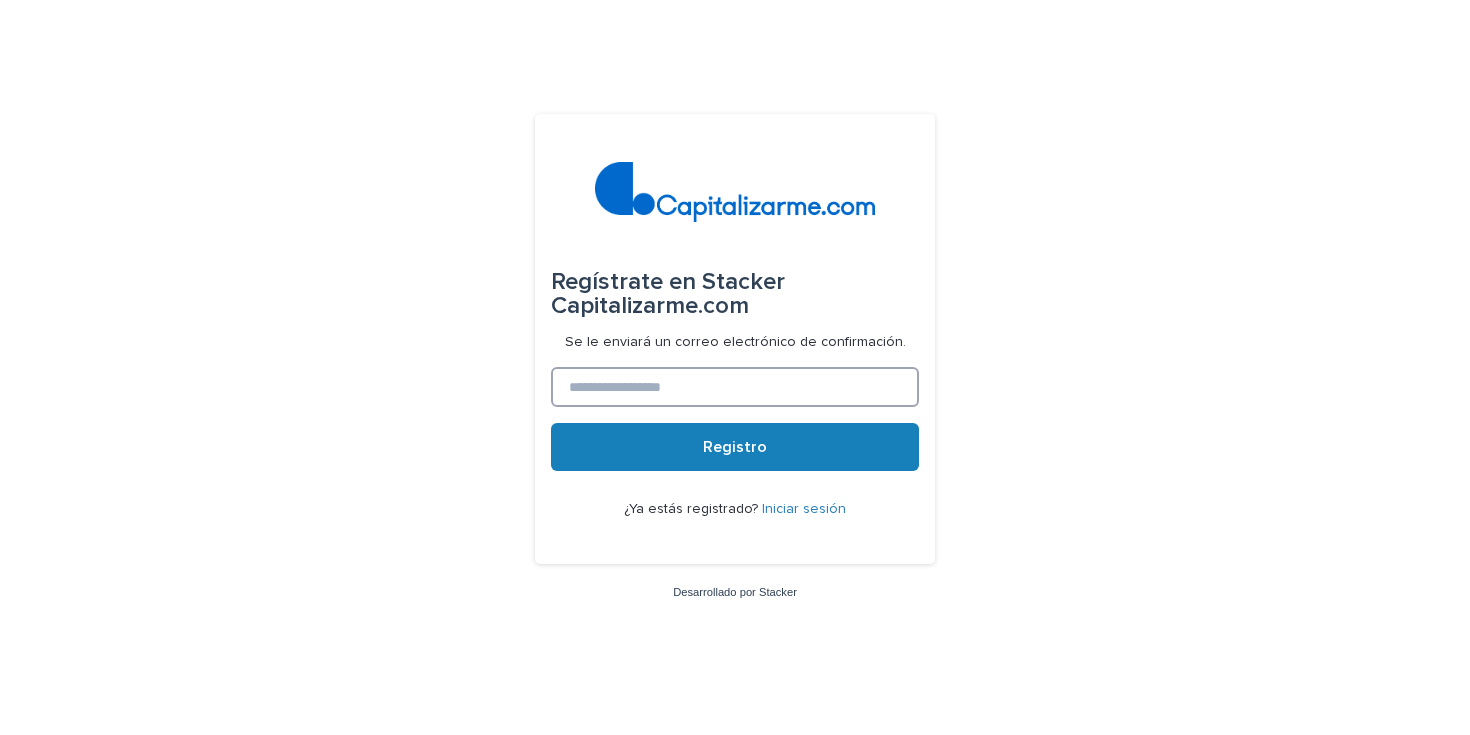 click at bounding box center [735, 387] 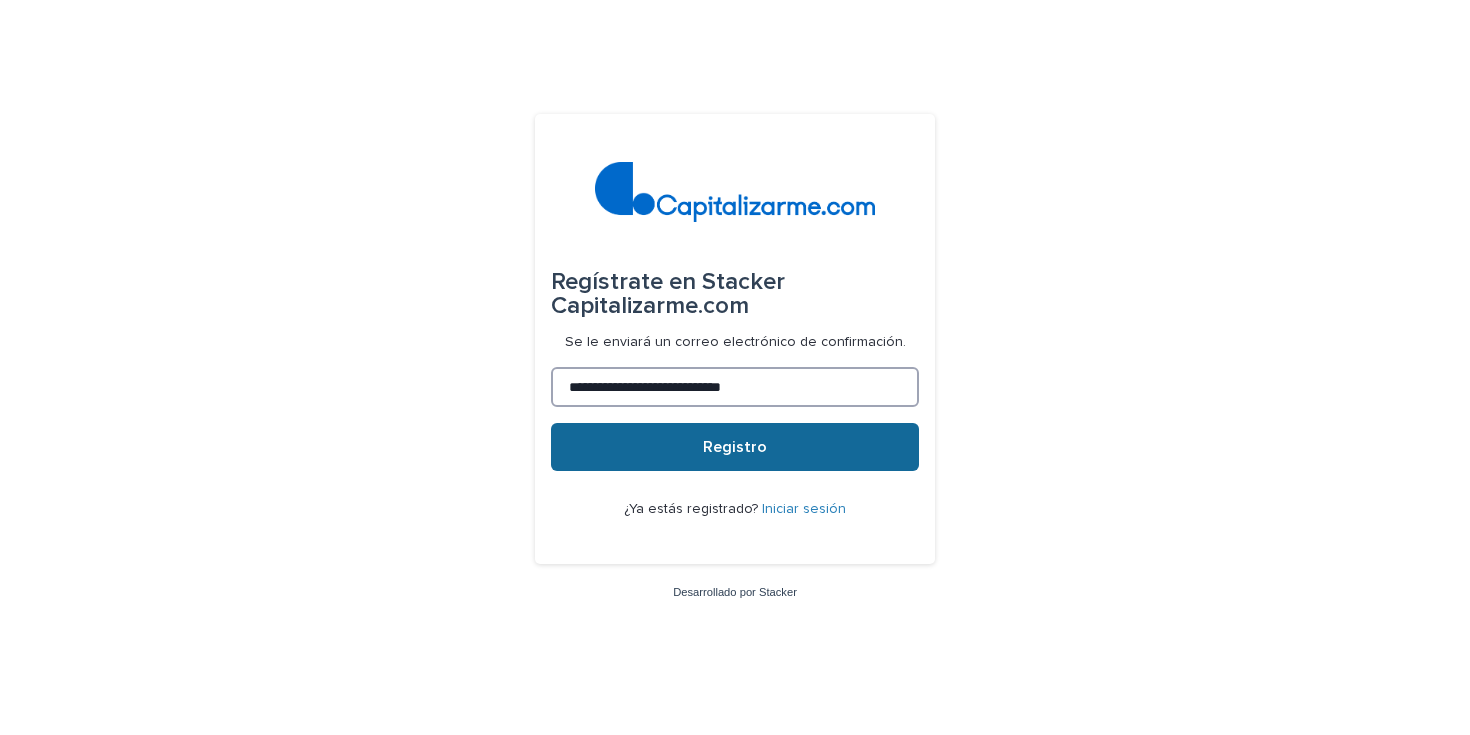 type on "**********" 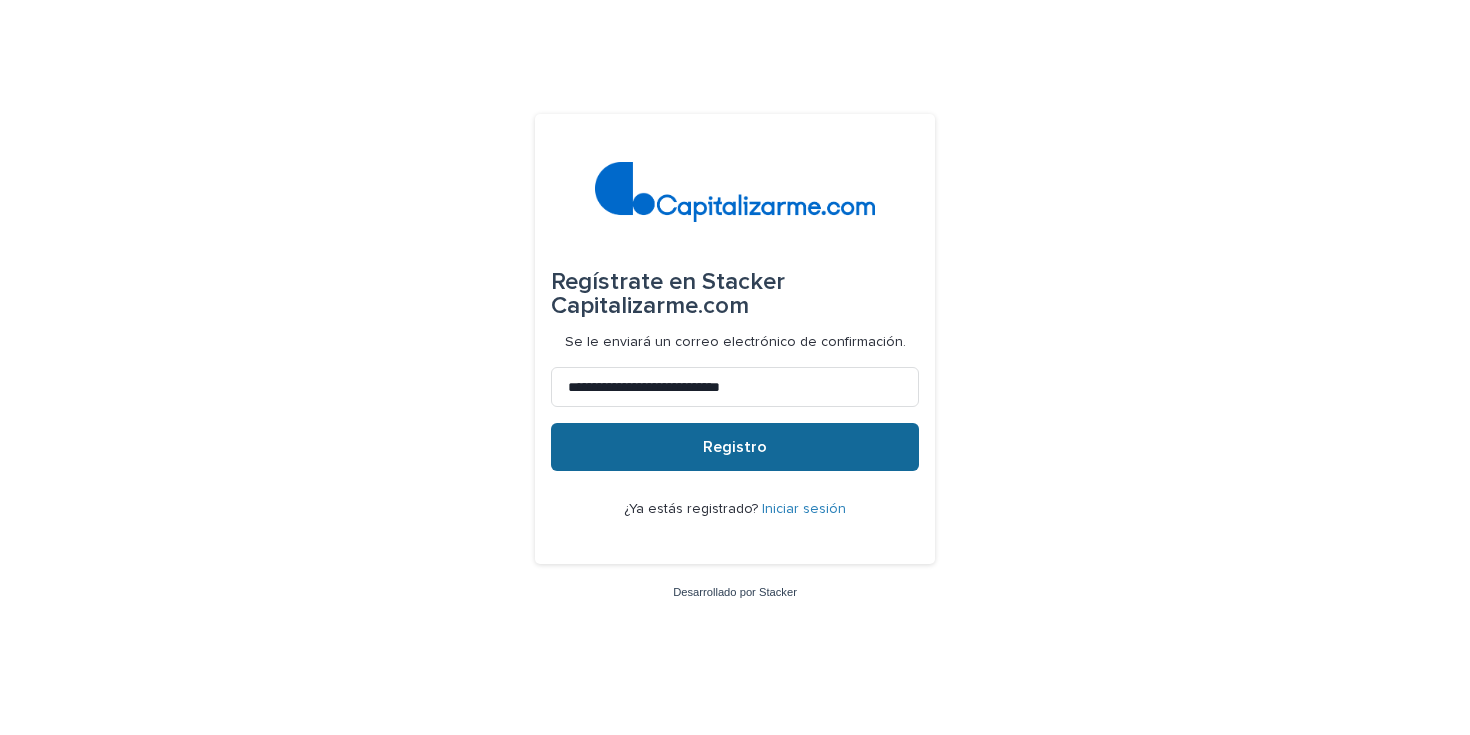 click on "Registro" at bounding box center (735, 447) 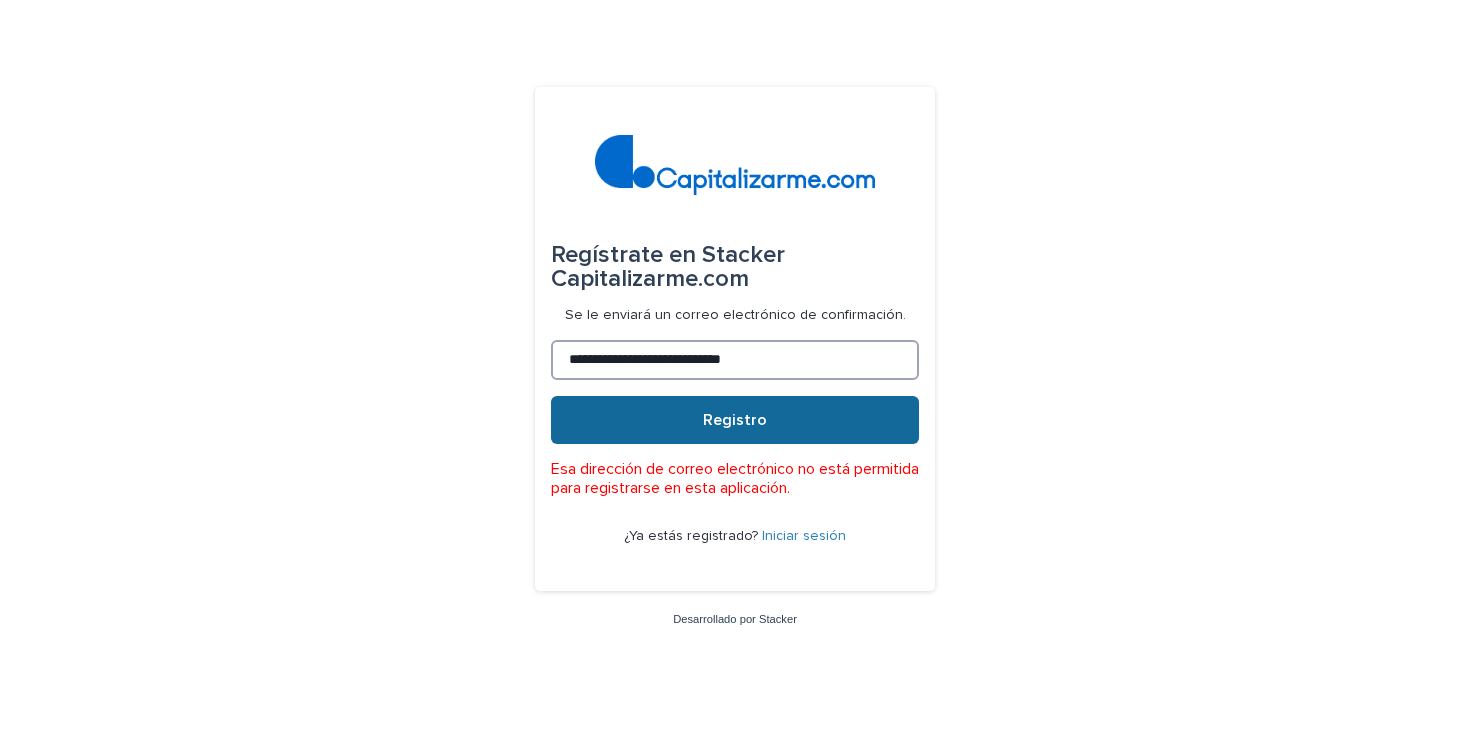click on "**********" at bounding box center (735, 360) 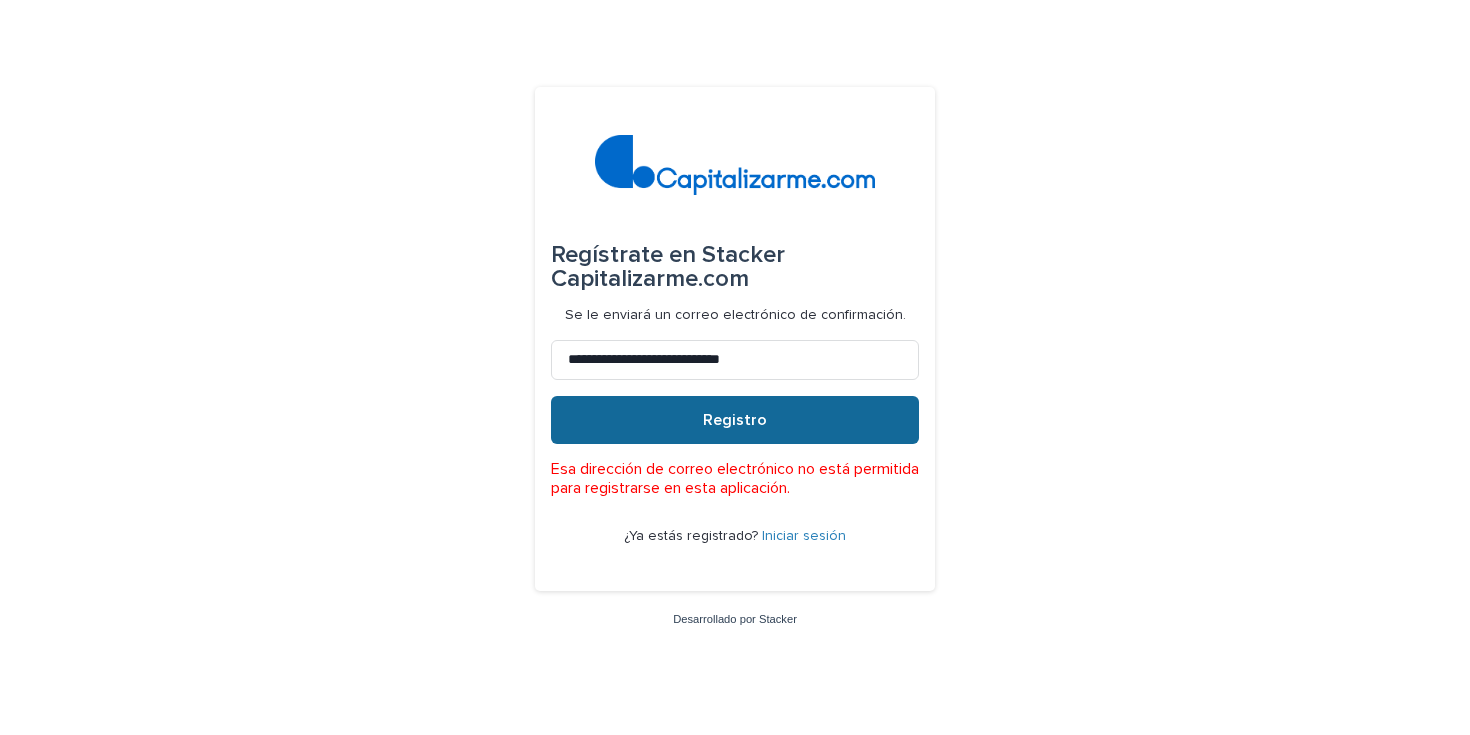 click on "Iniciar sesión" at bounding box center (804, 536) 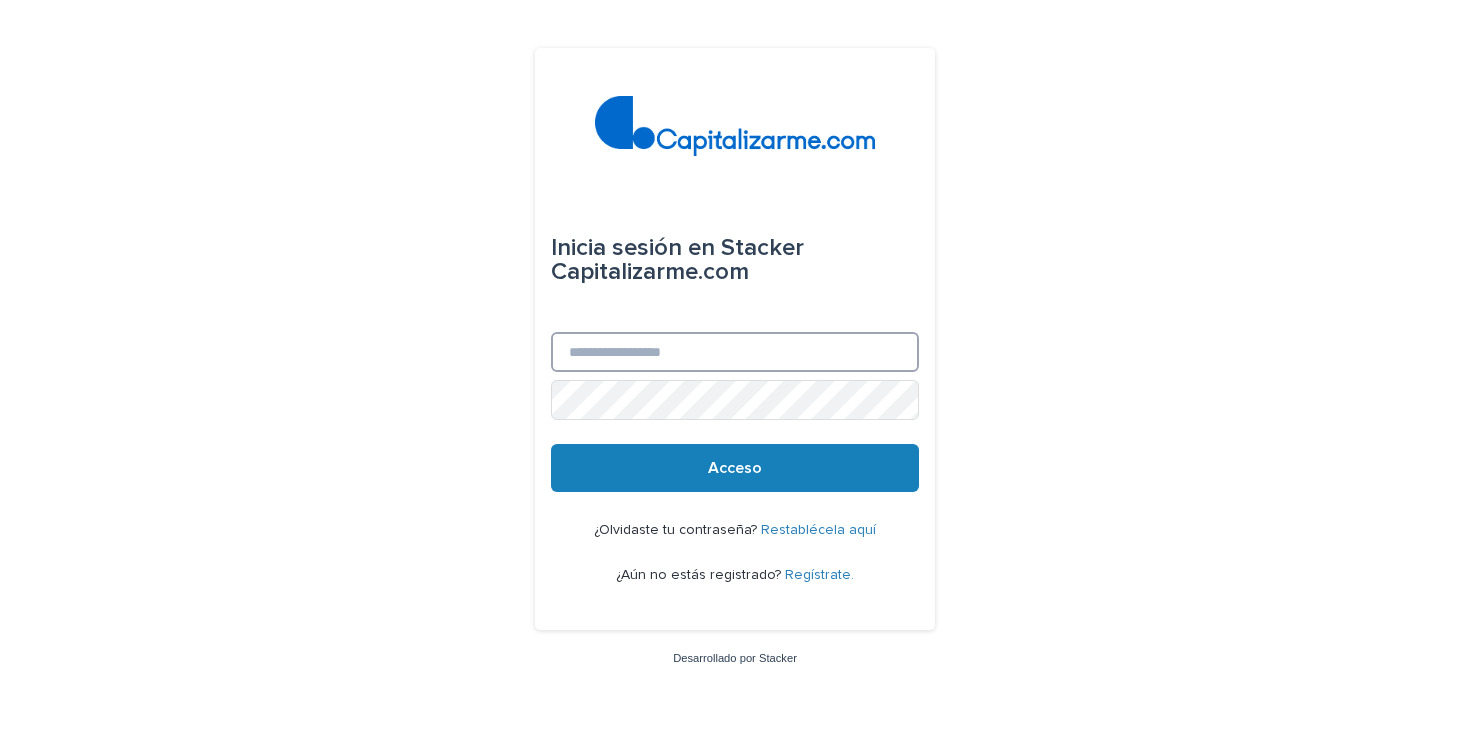 click on "Correo electrónico" at bounding box center (735, 352) 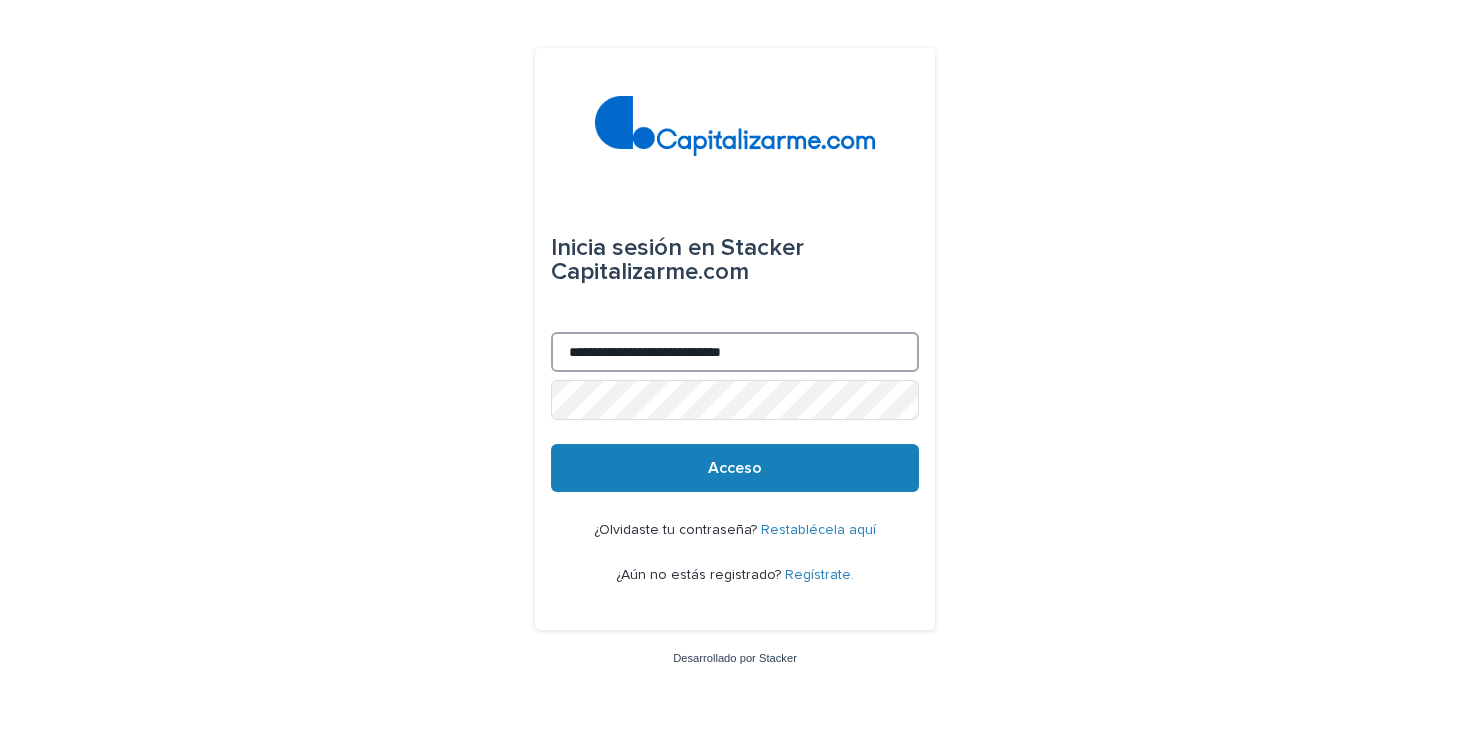 type on "**********" 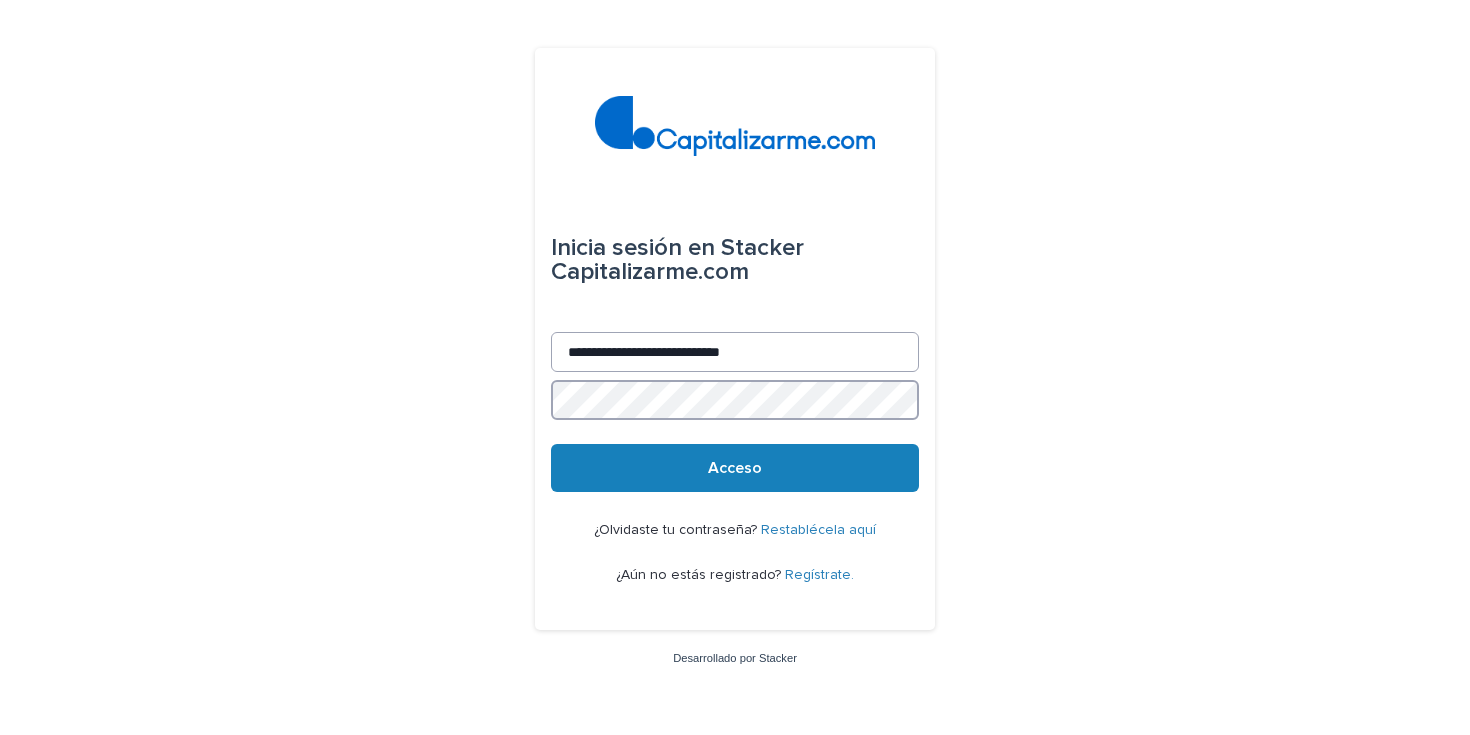 click on "Acceso" at bounding box center [735, 468] 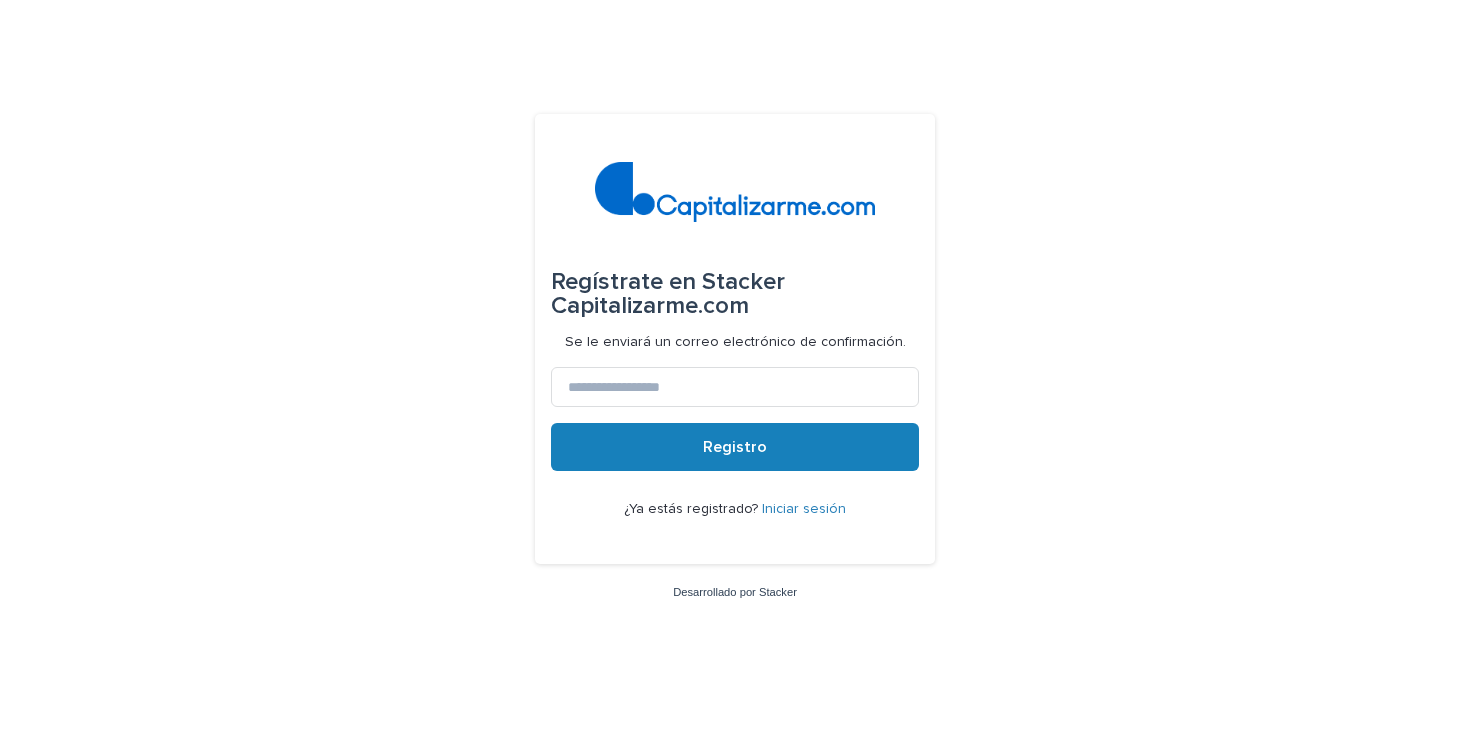 scroll, scrollTop: 0, scrollLeft: 0, axis: both 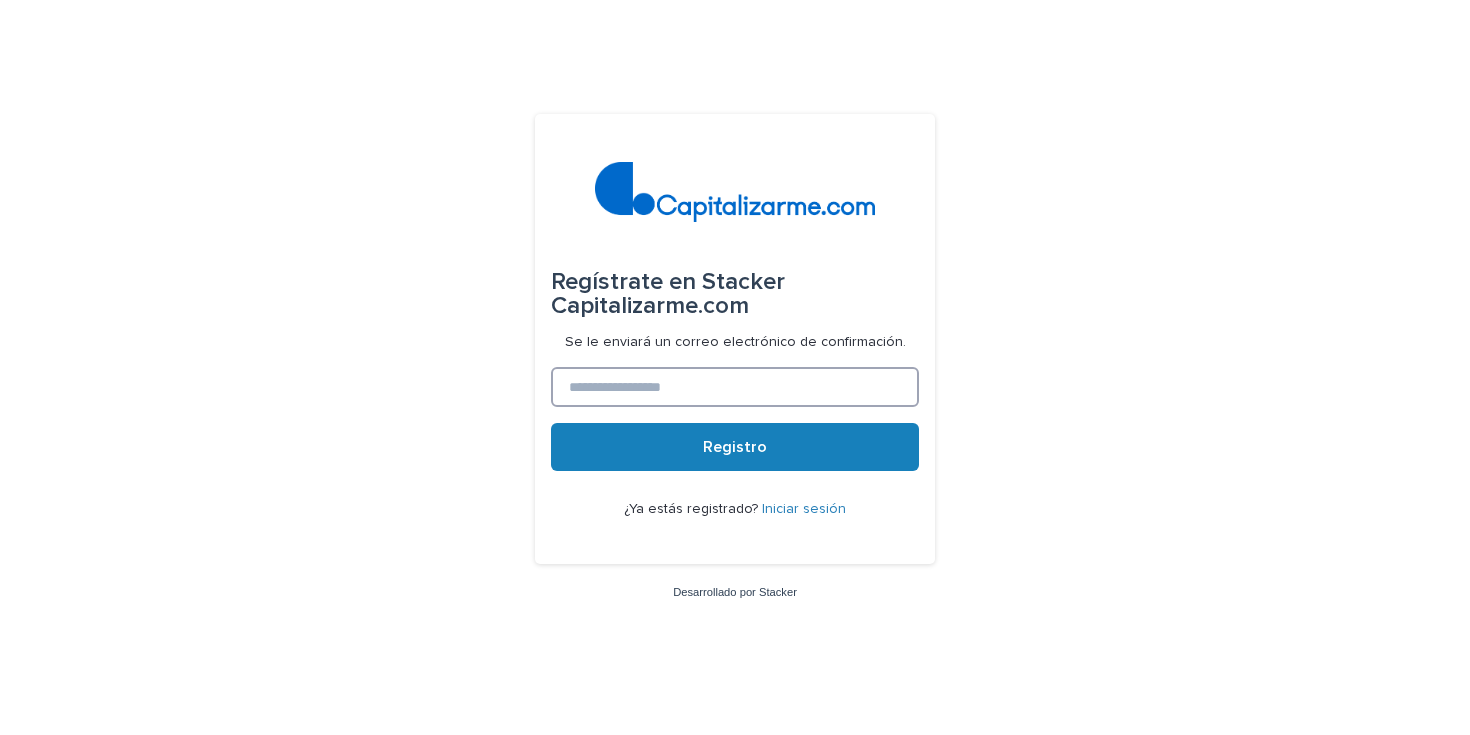 click at bounding box center [735, 387] 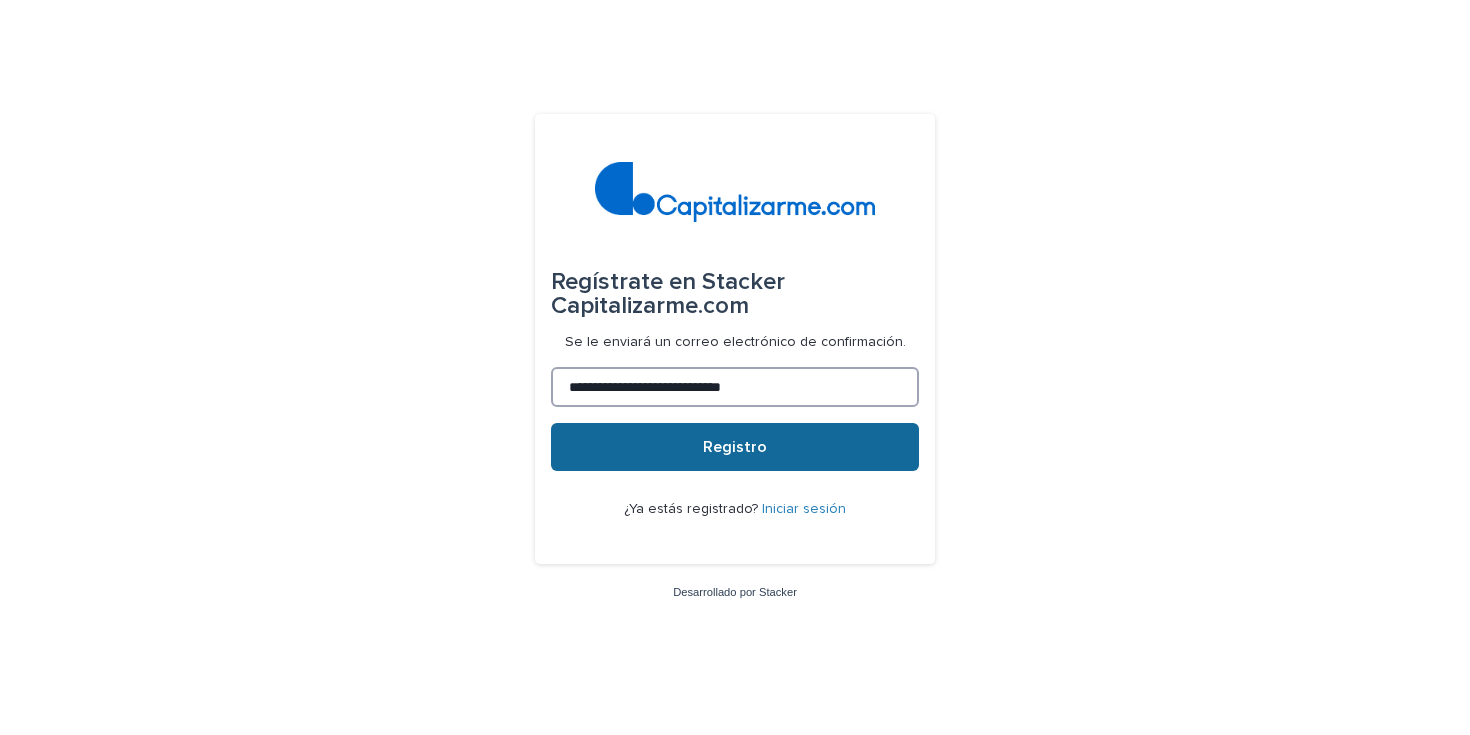 type on "**********" 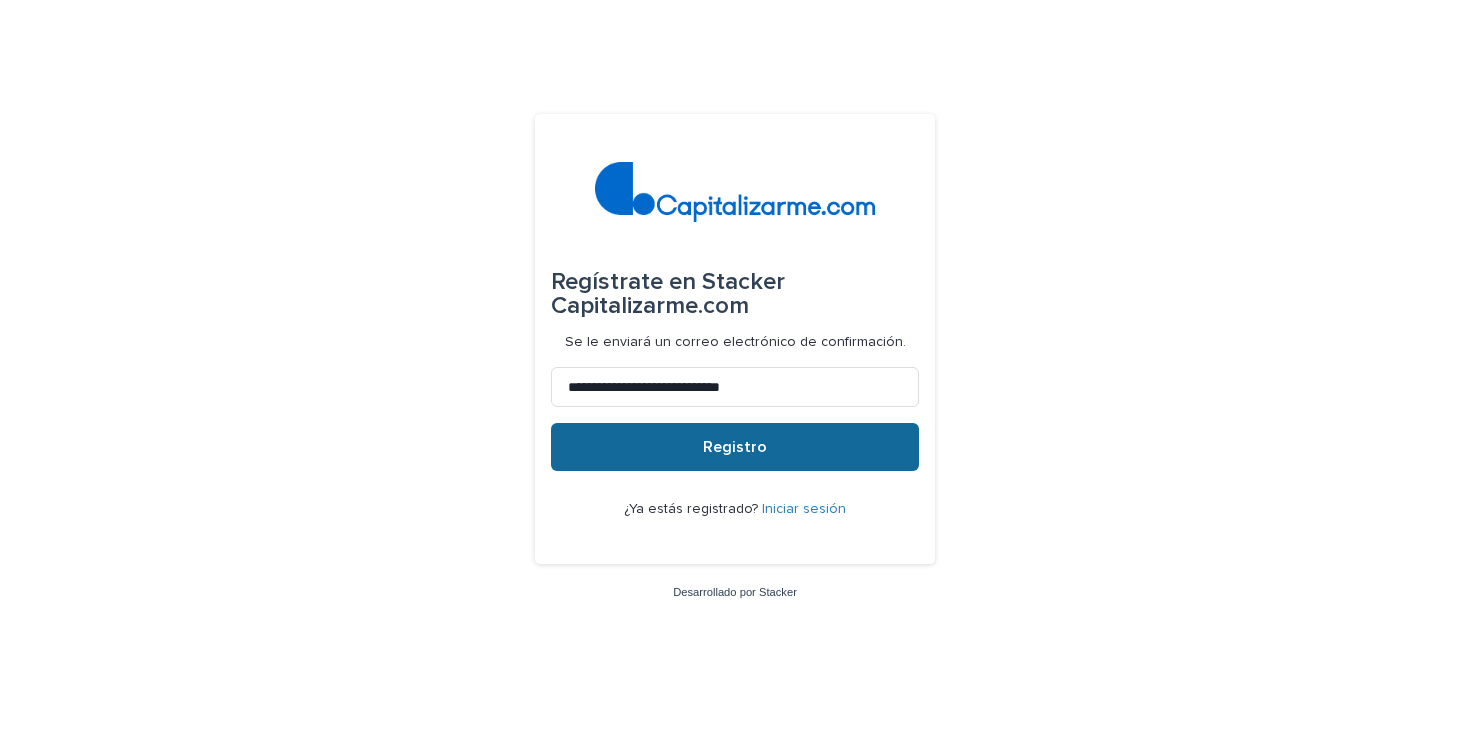 click on "Registro" at bounding box center (735, 447) 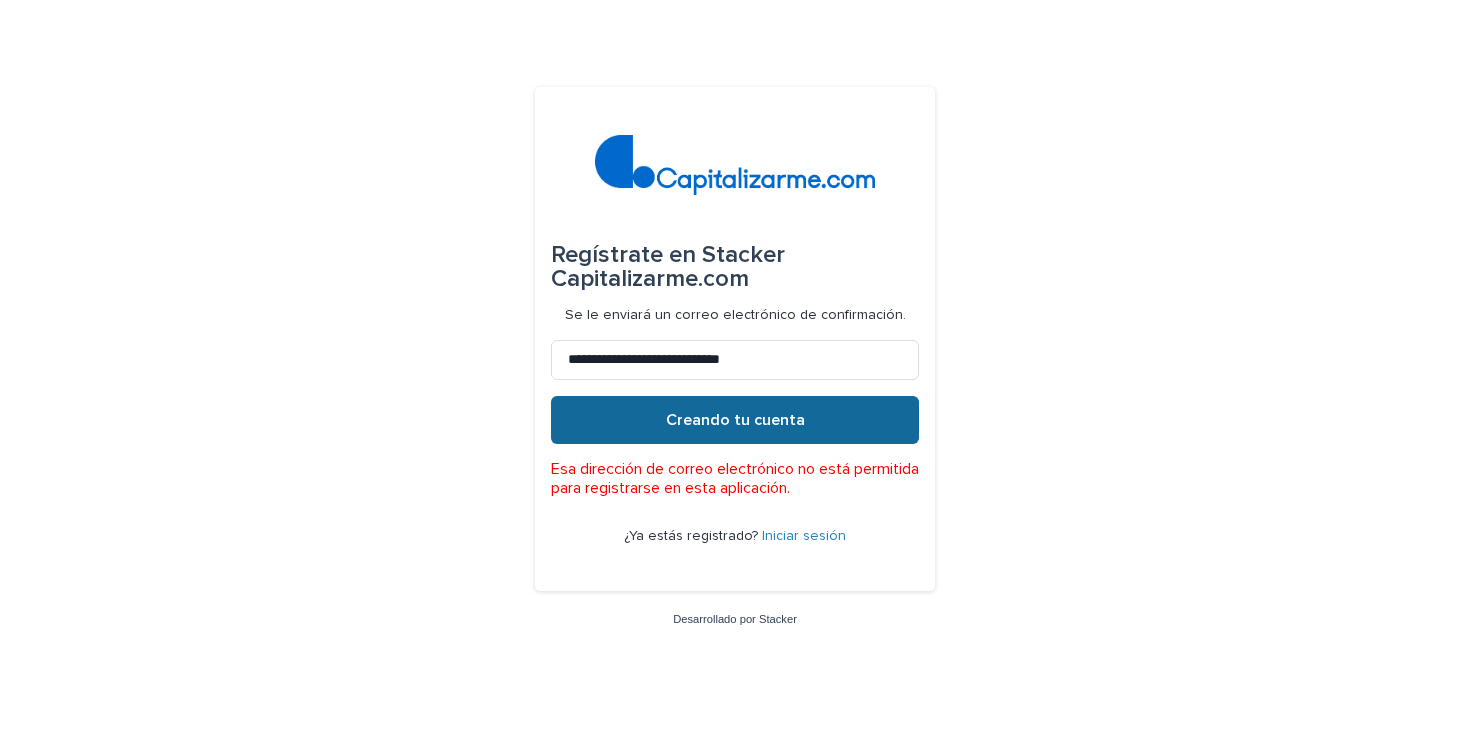 click on "Iniciar sesión" at bounding box center (804, 536) 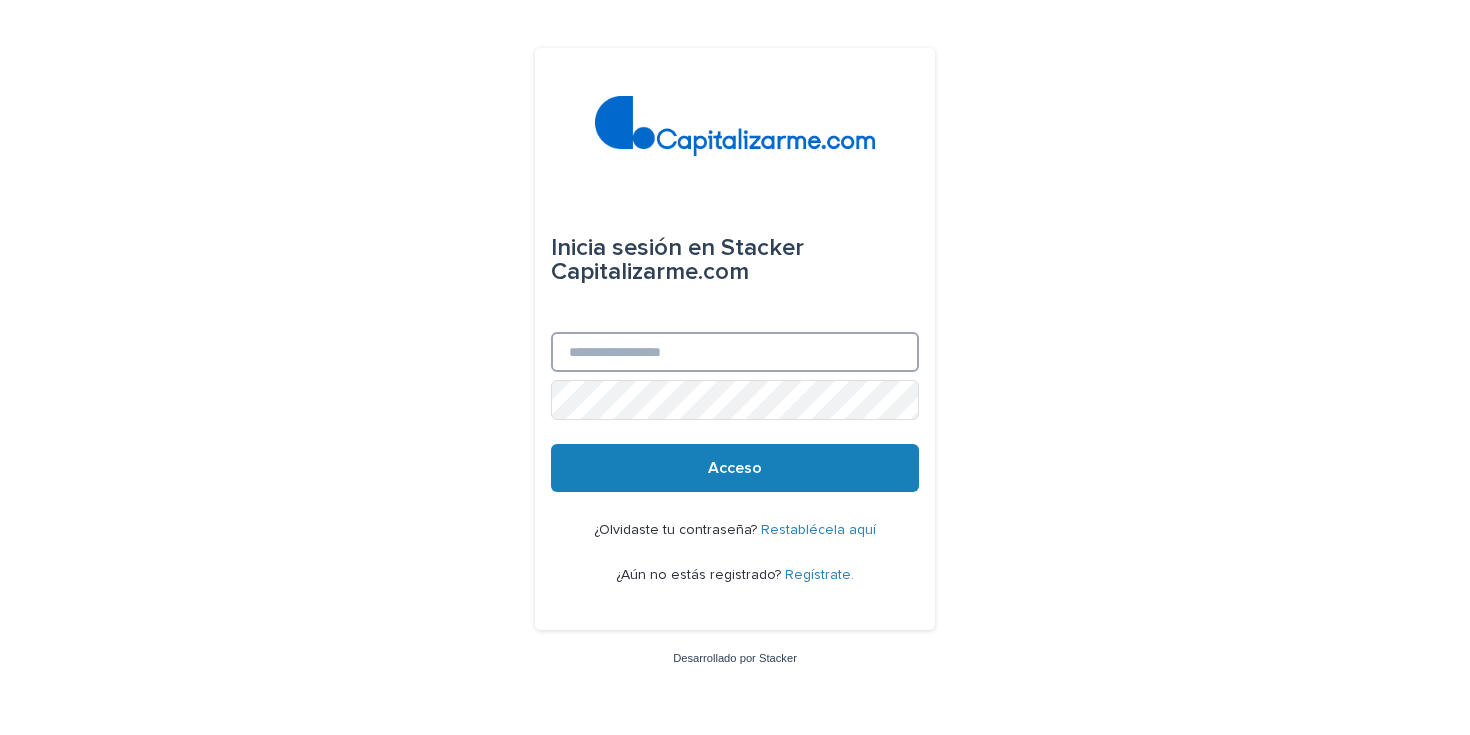 click on "Correo electrónico" at bounding box center [735, 352] 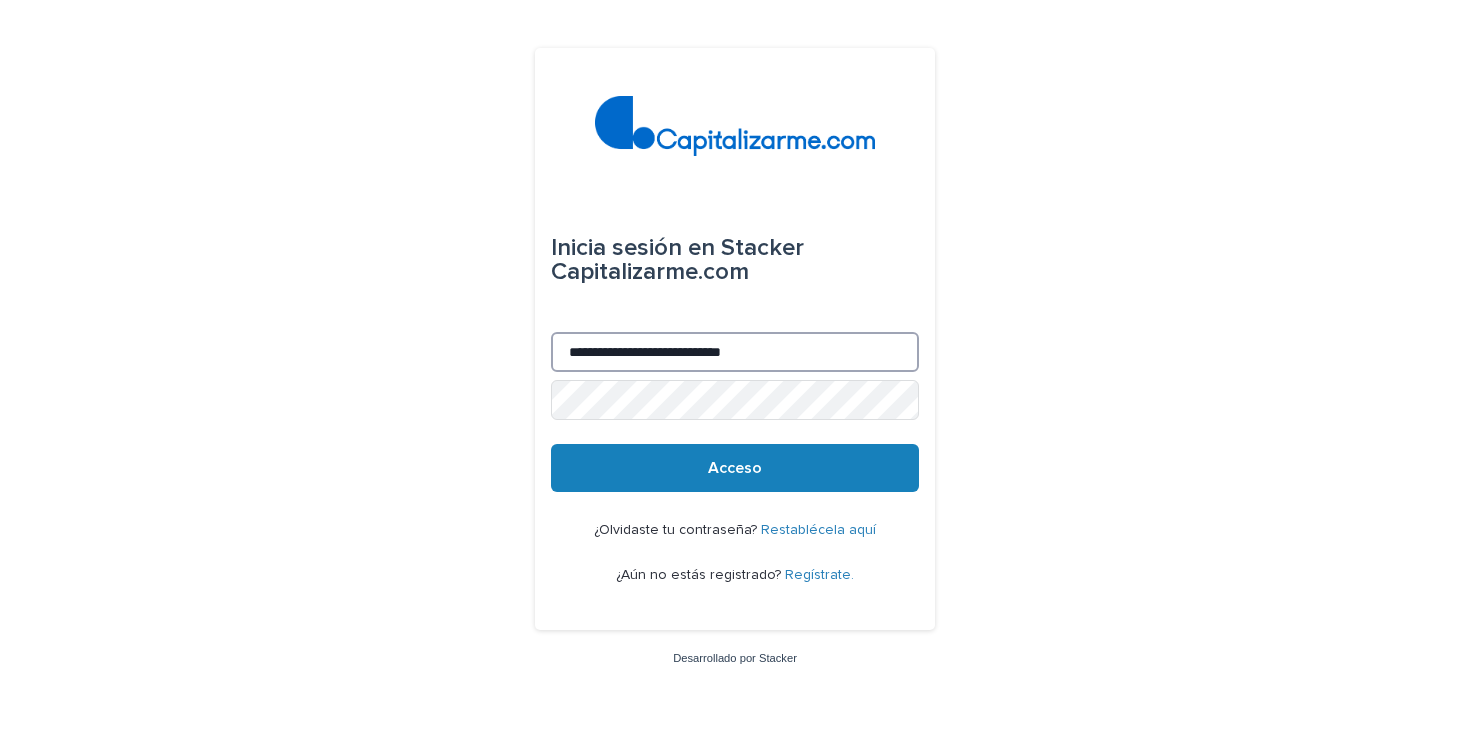 type on "**********" 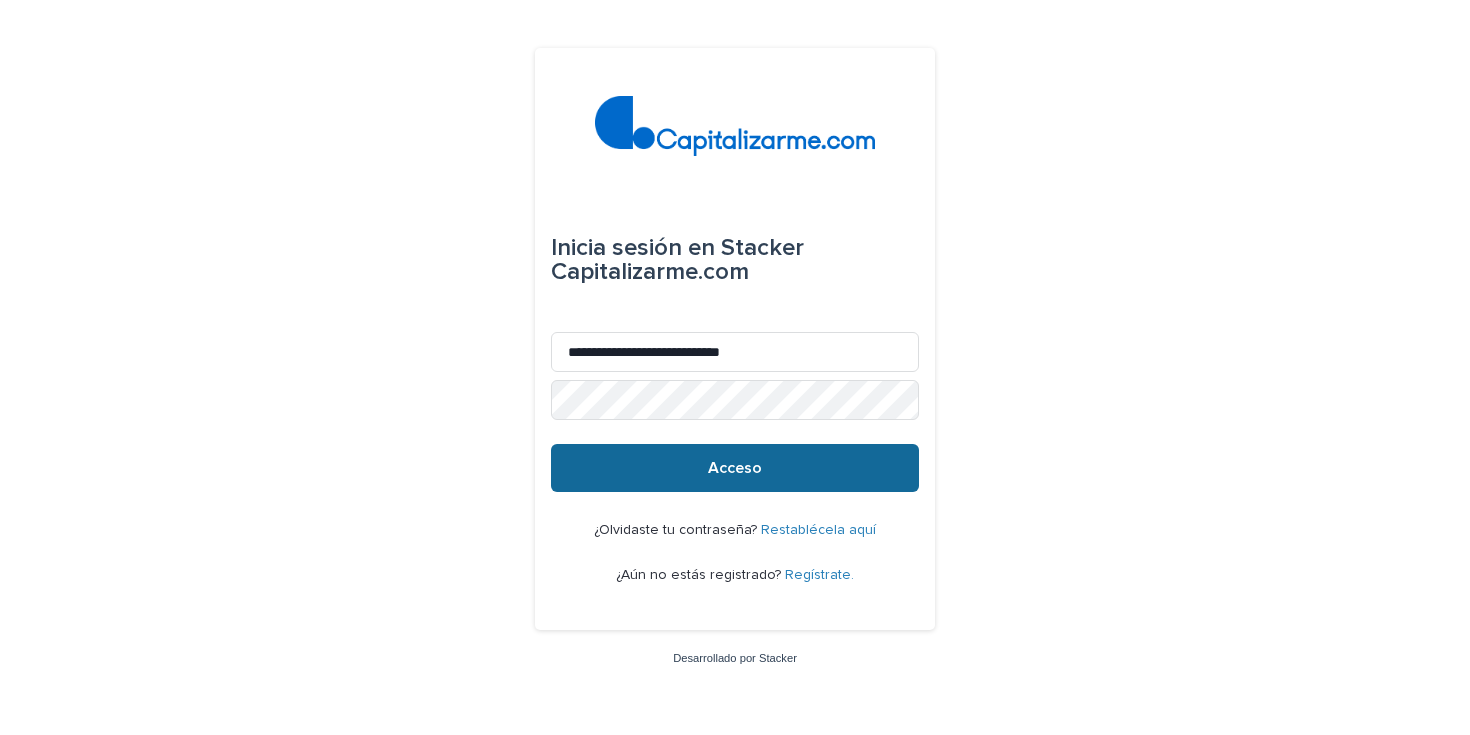 click on "Acceso" at bounding box center (735, 468) 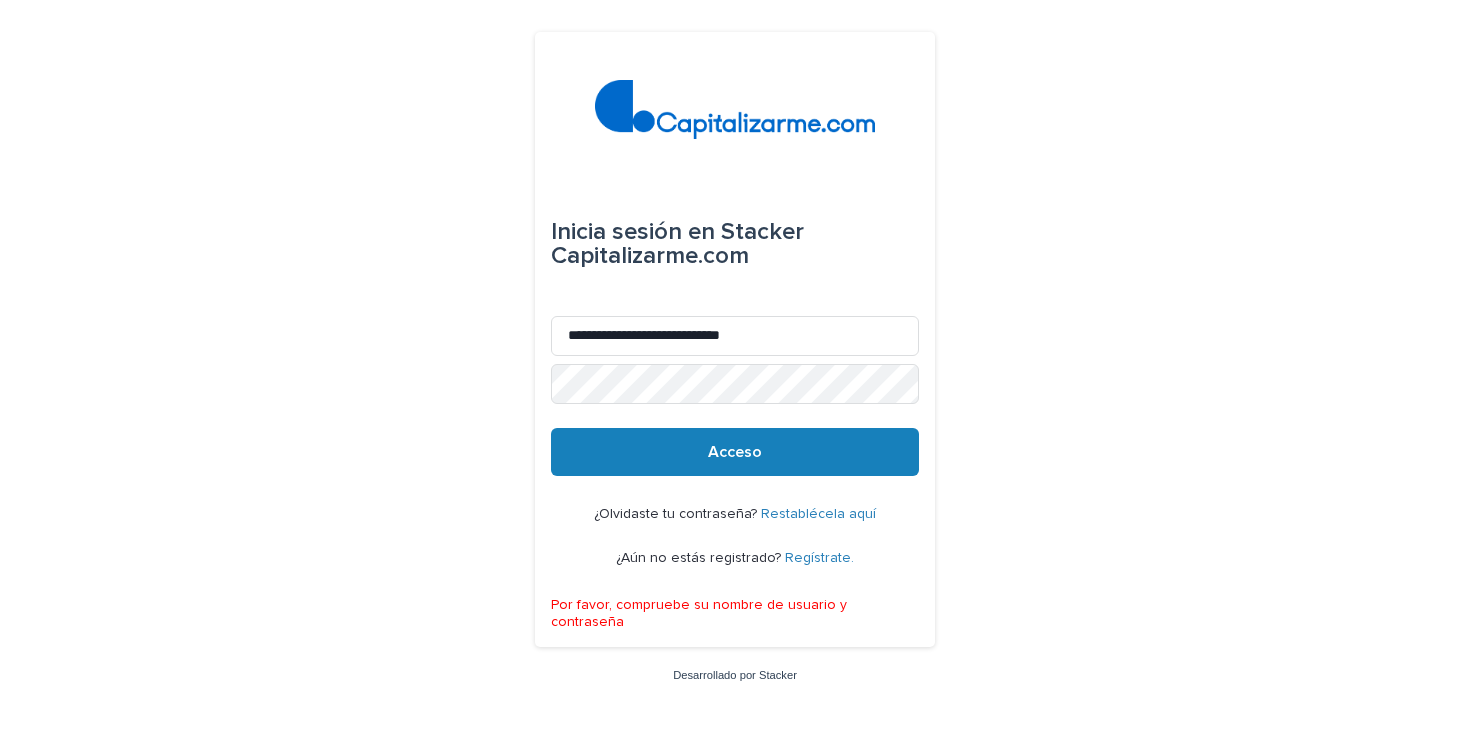 click on "Regístrate." at bounding box center (819, 558) 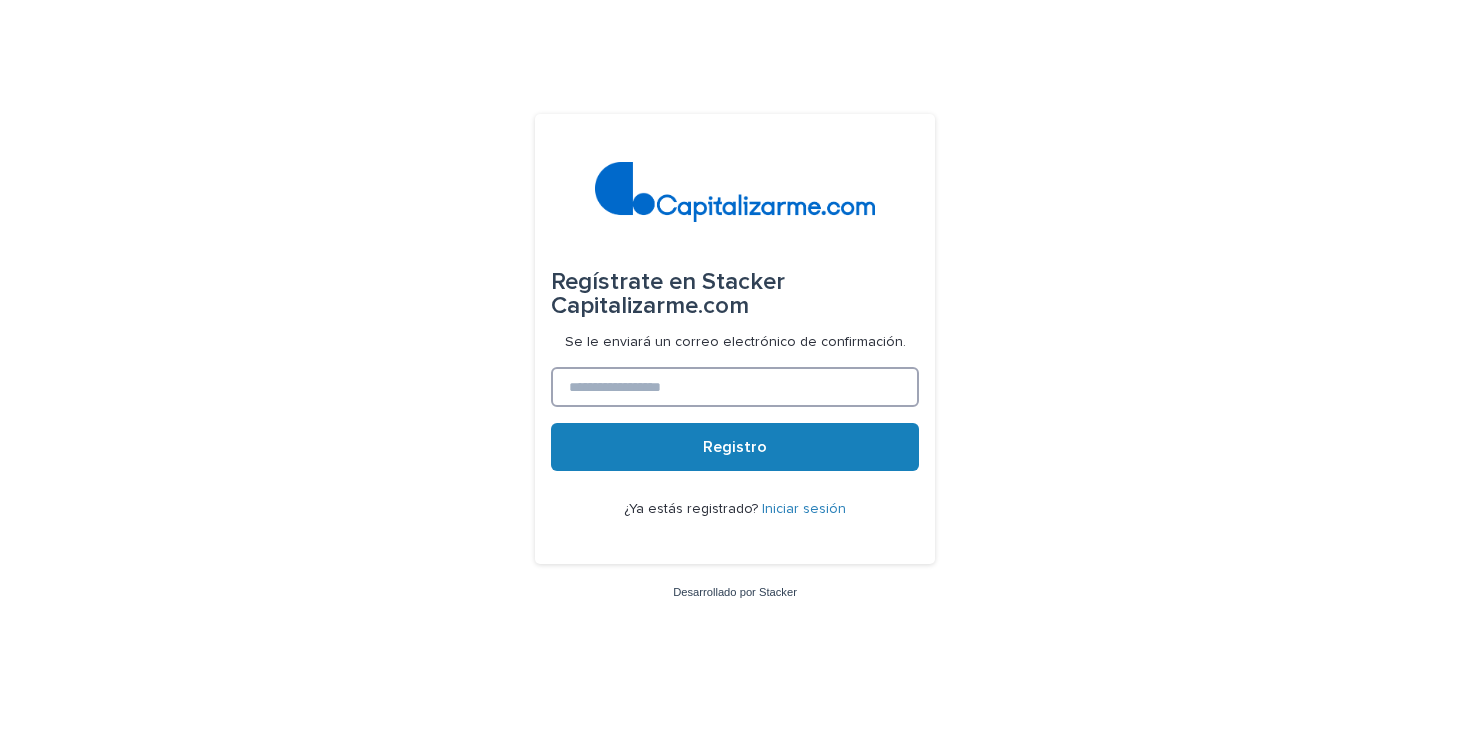 click at bounding box center [735, 387] 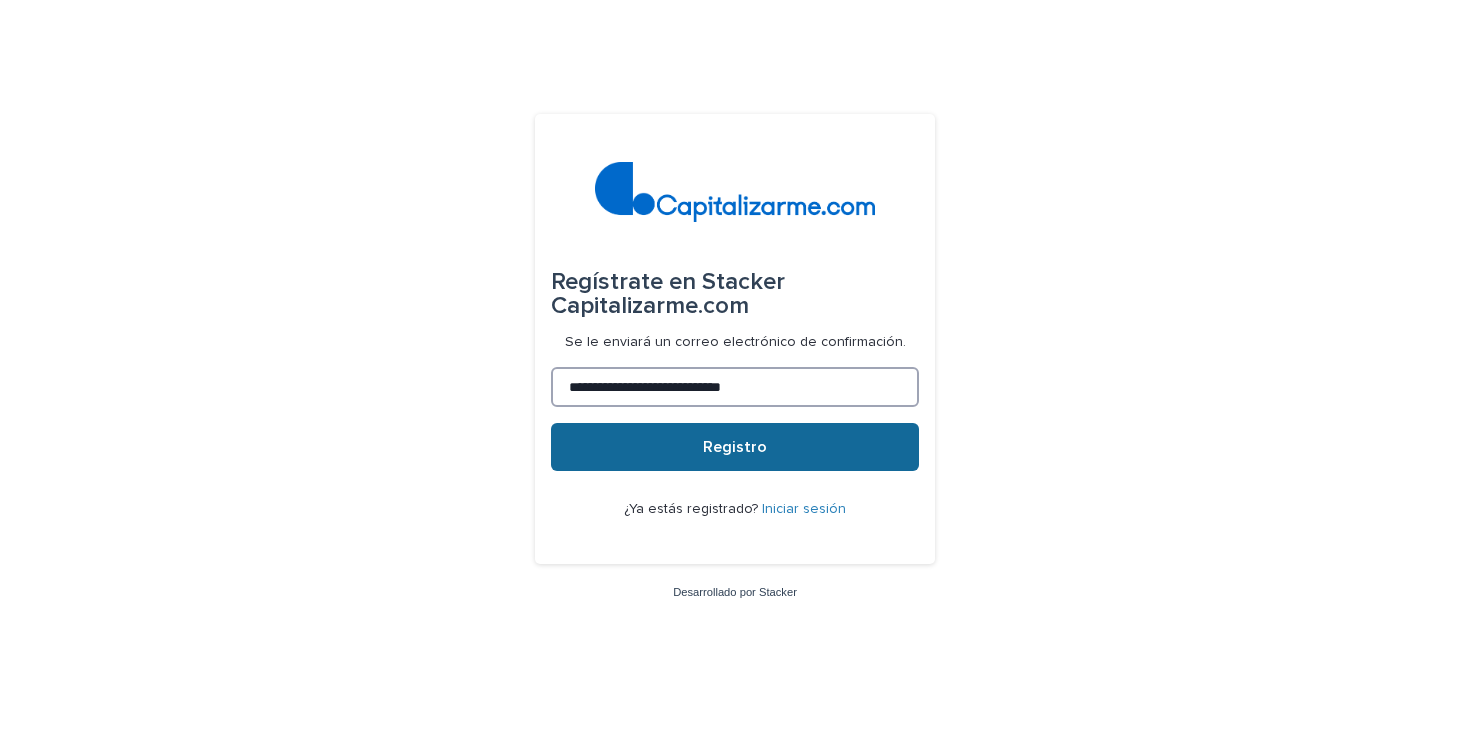 type on "**********" 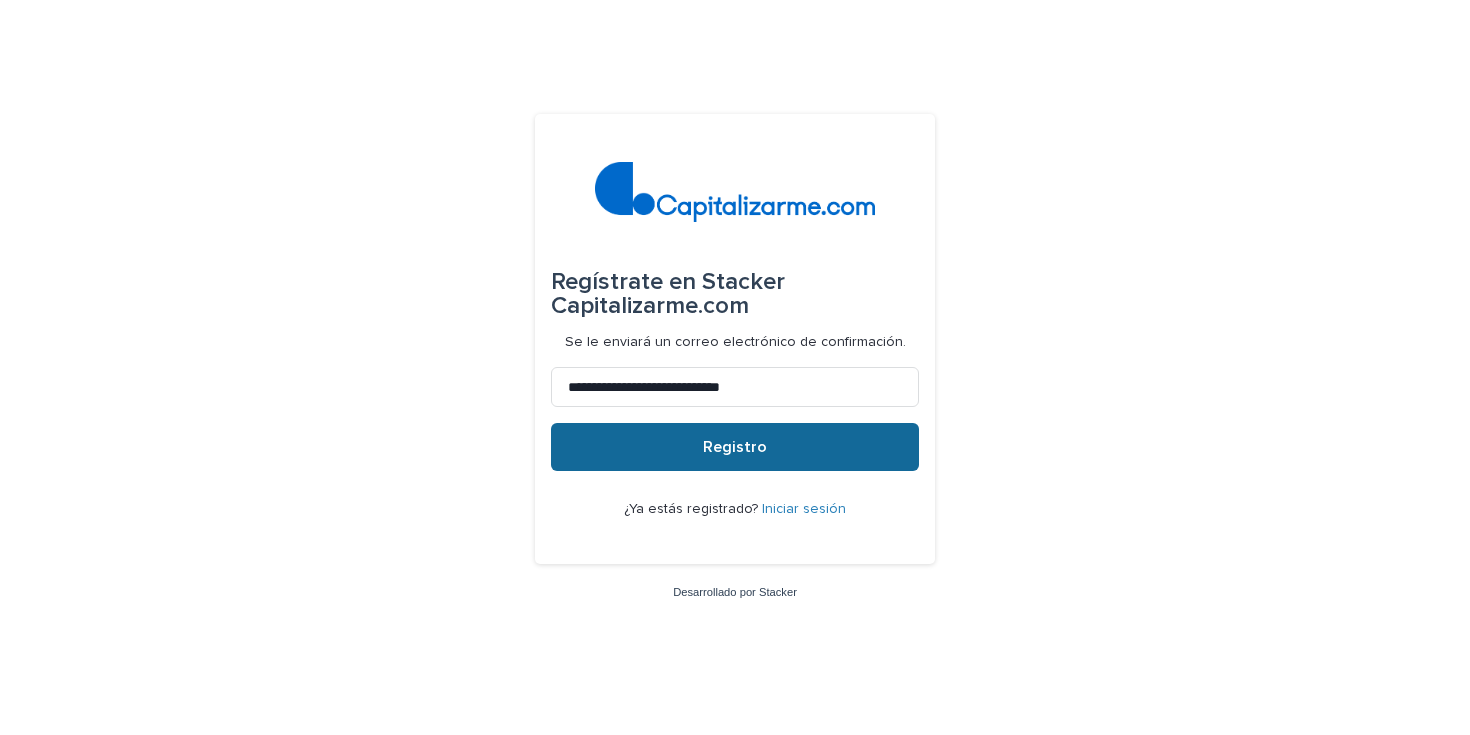 click on "Registro" at bounding box center [735, 447] 